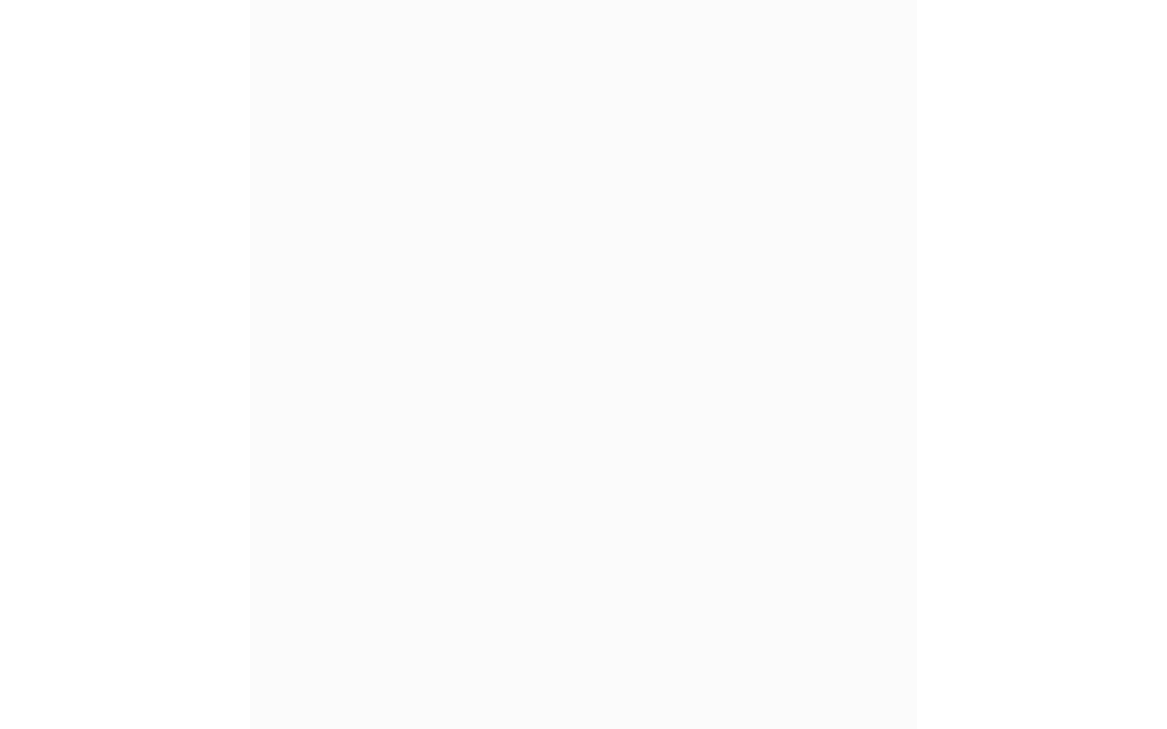 scroll, scrollTop: 0, scrollLeft: 0, axis: both 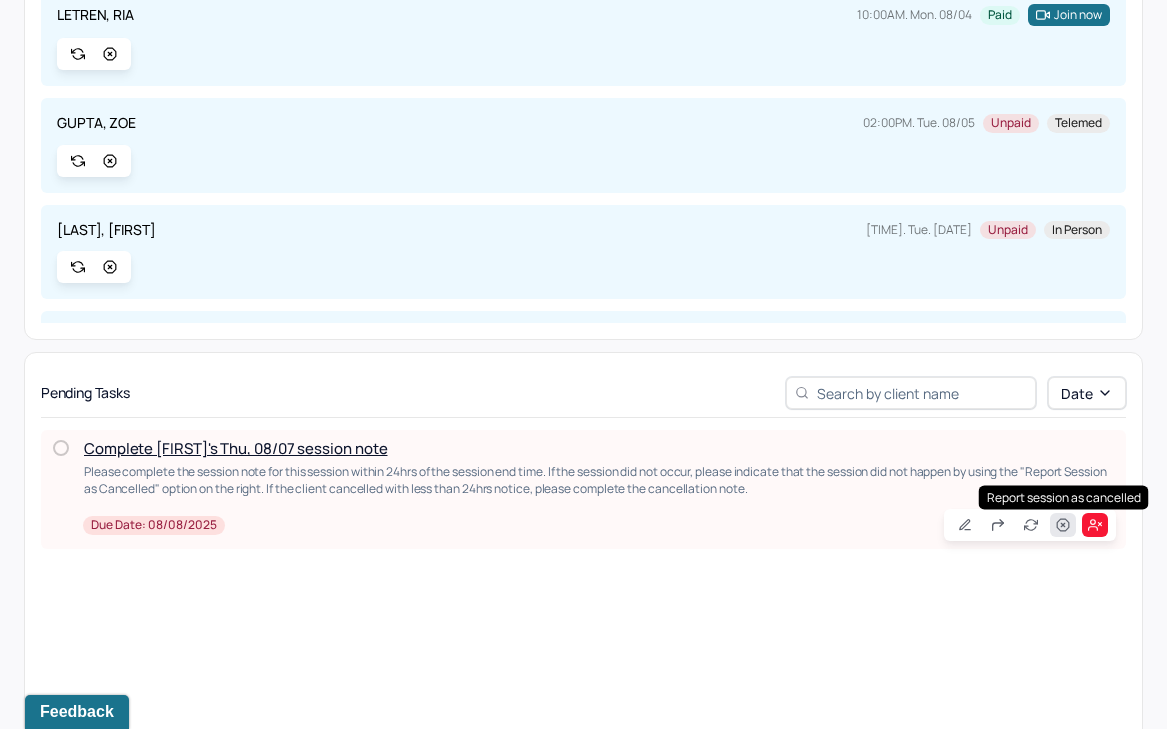 click 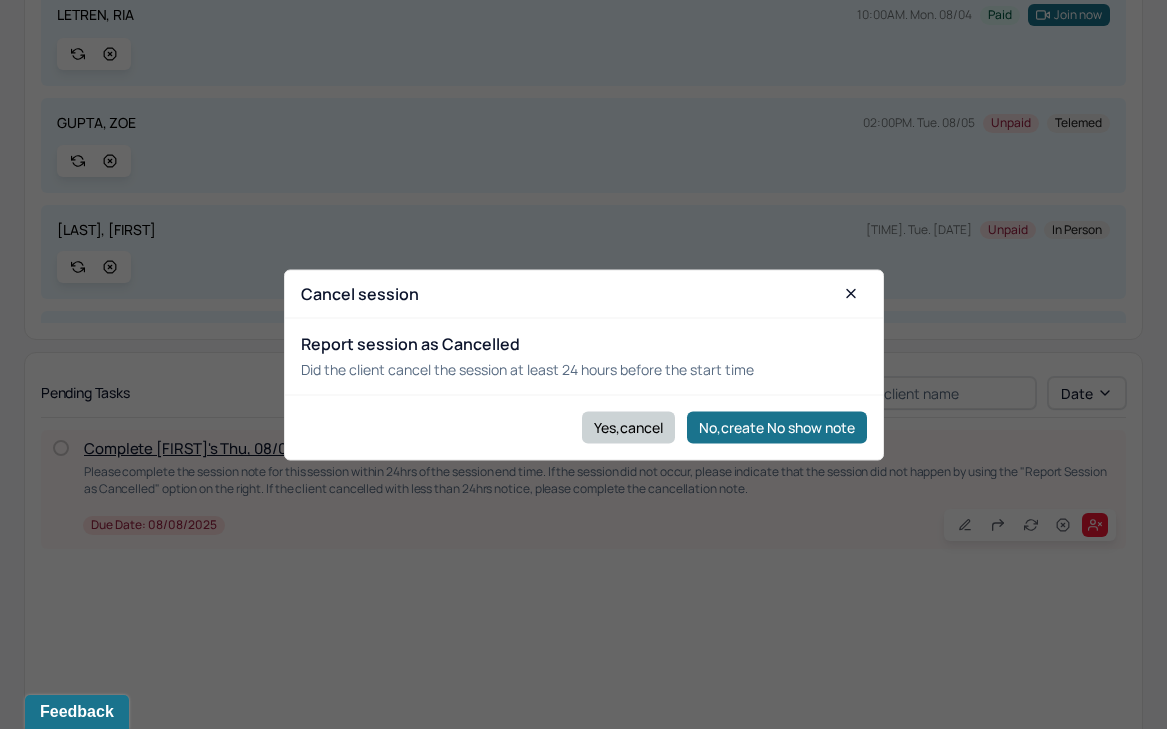 click on "Yes,cancel" at bounding box center [628, 427] 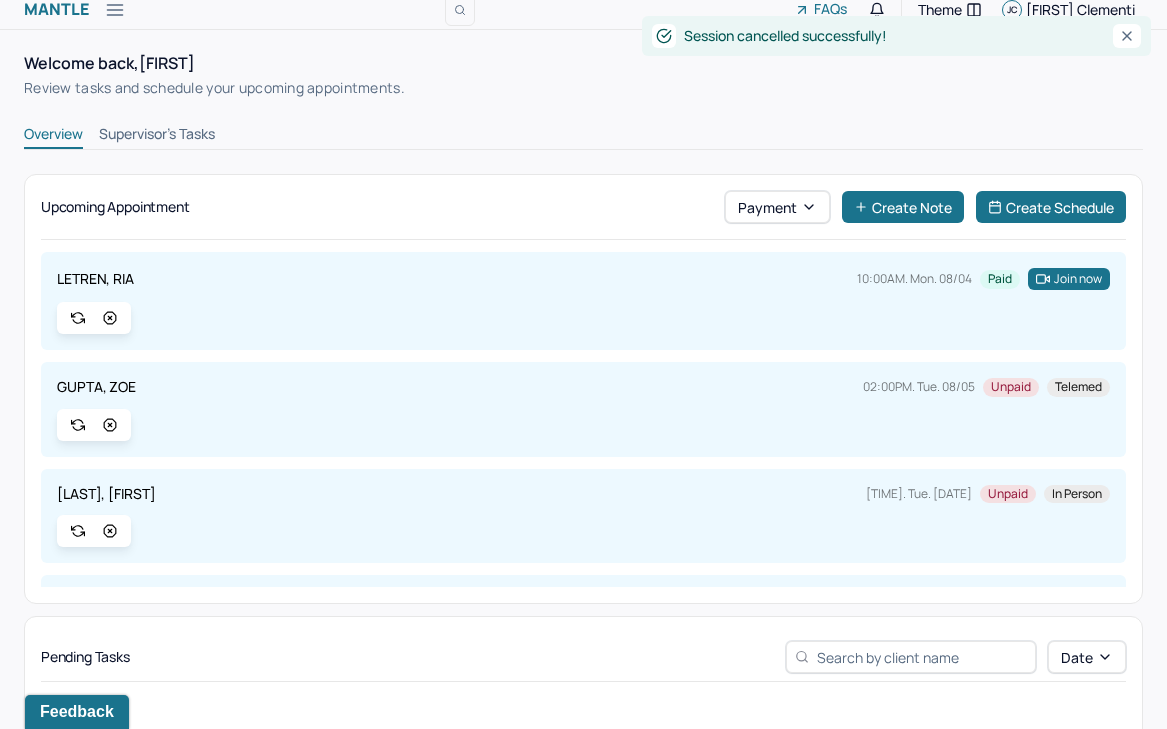 scroll, scrollTop: -5, scrollLeft: 0, axis: vertical 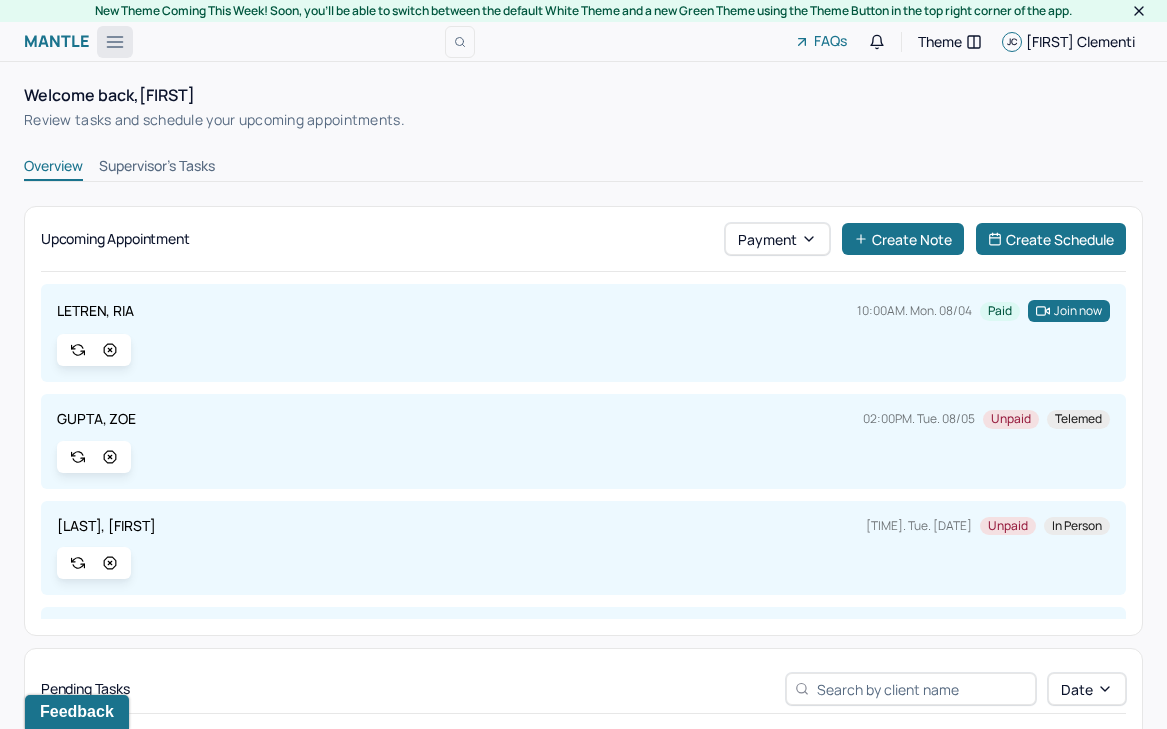 click 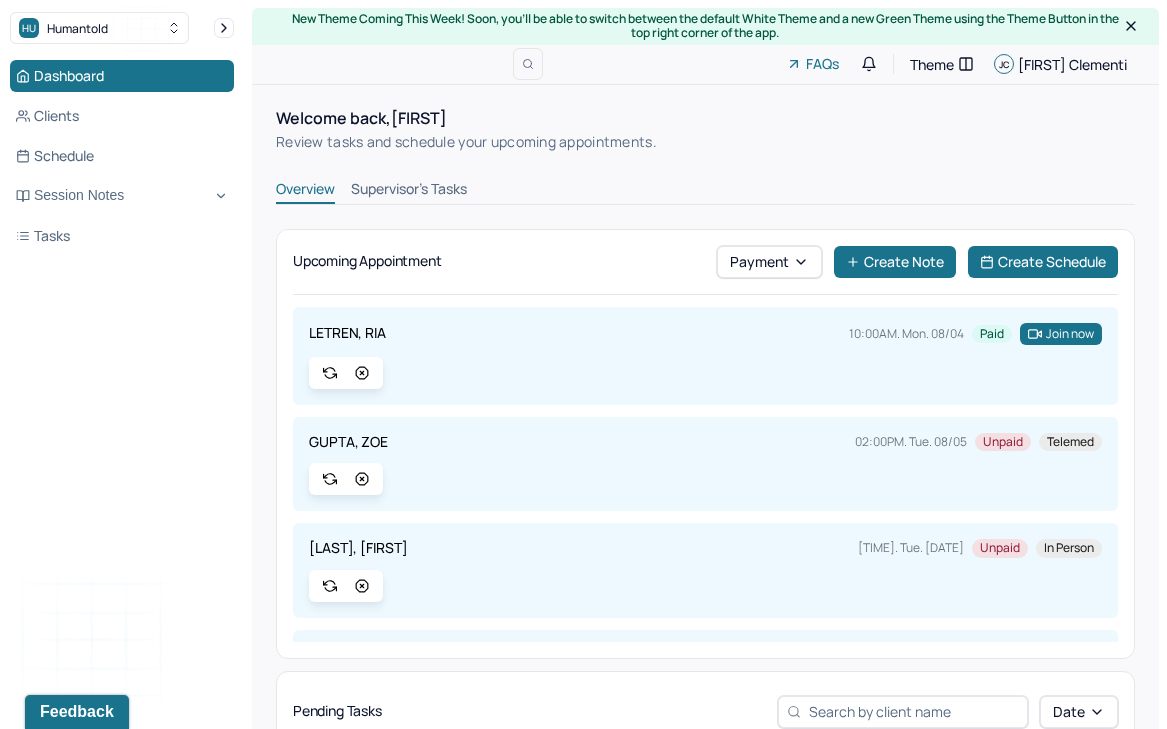 scroll, scrollTop: 0, scrollLeft: 0, axis: both 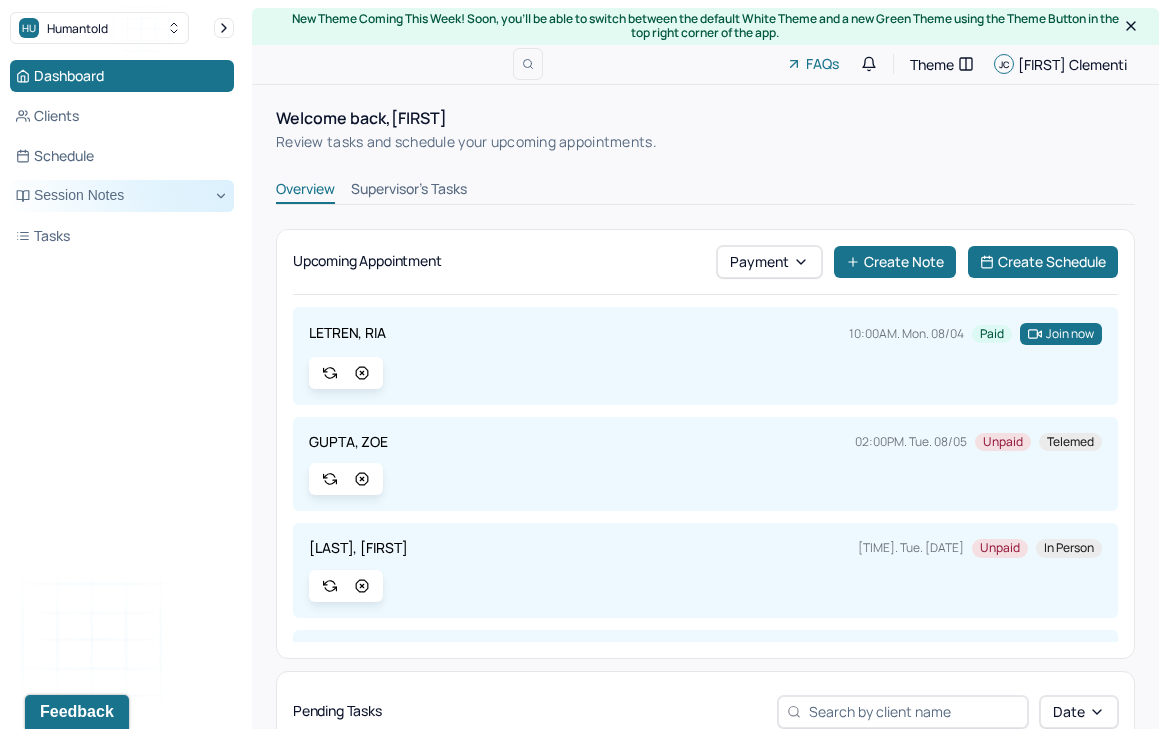 click on "Session Notes" at bounding box center (122, 196) 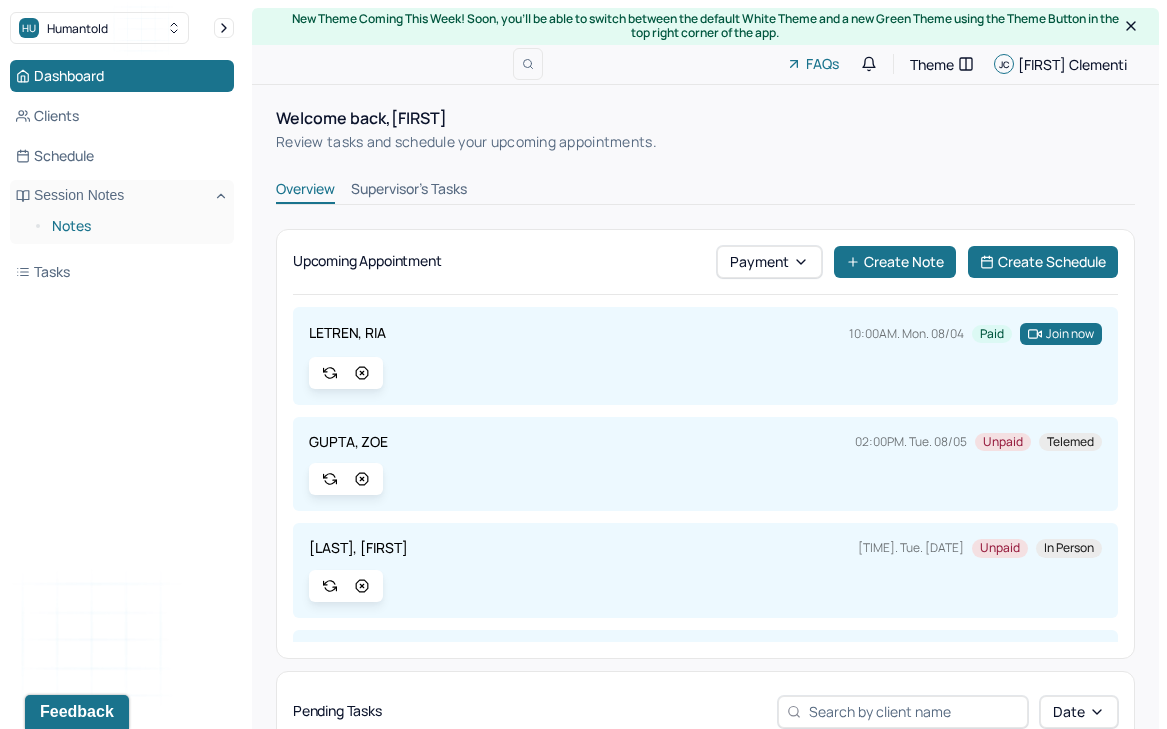 click on "Notes" at bounding box center [135, 226] 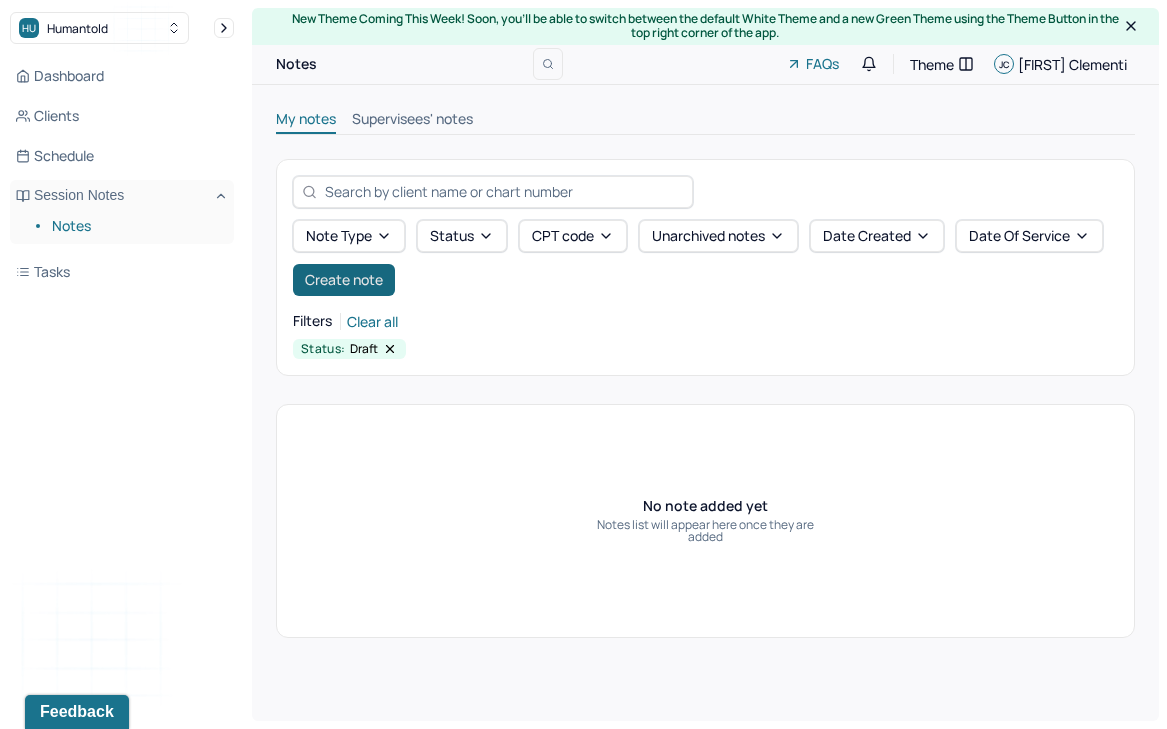 click on "Create note" at bounding box center [344, 280] 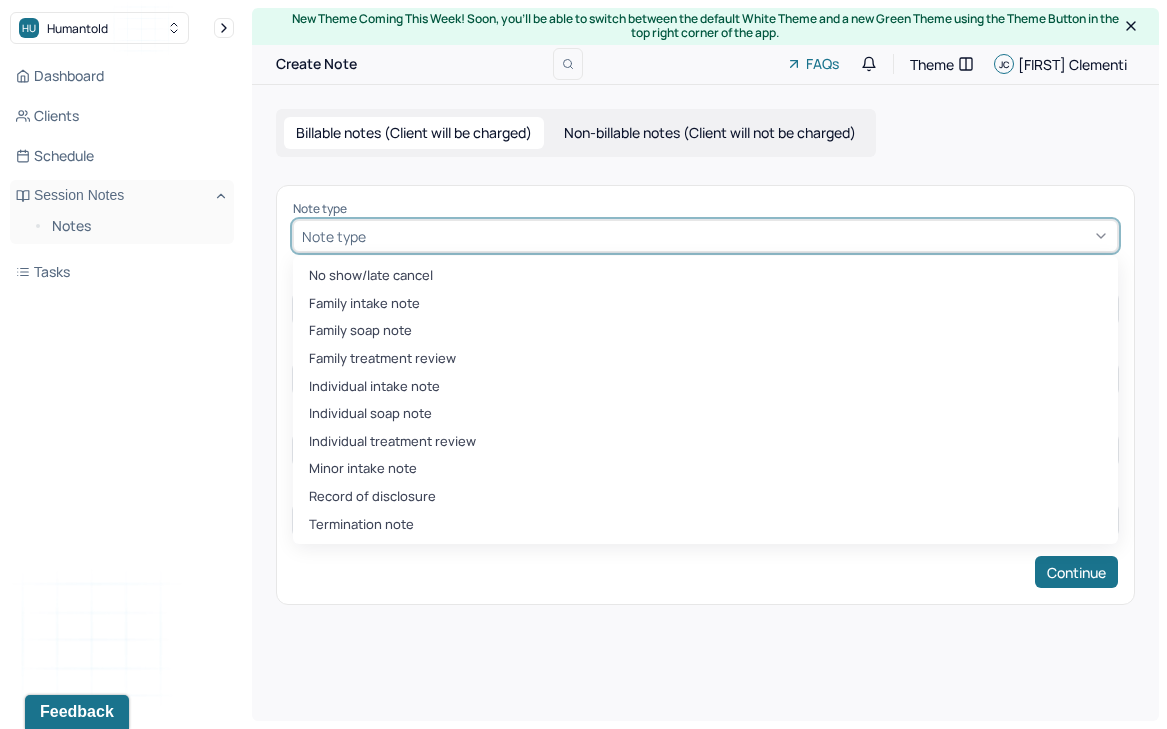 click on "Note type" at bounding box center (334, 236) 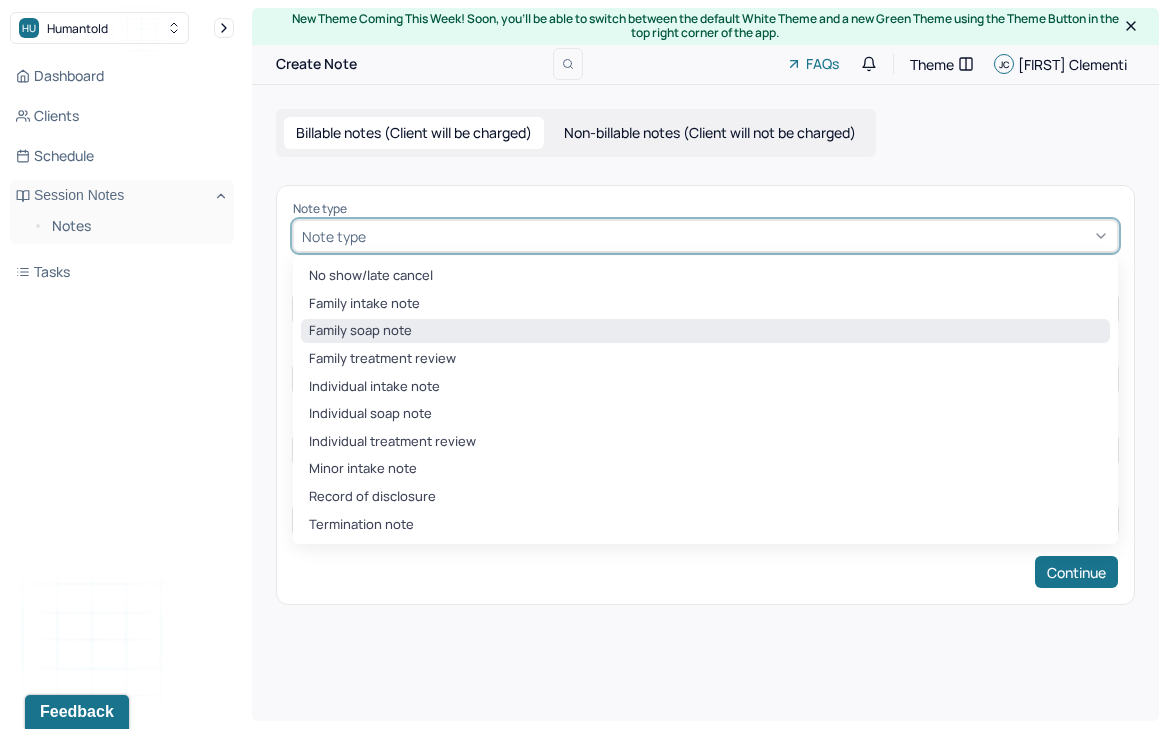 click on "Family soap note" at bounding box center (705, 331) 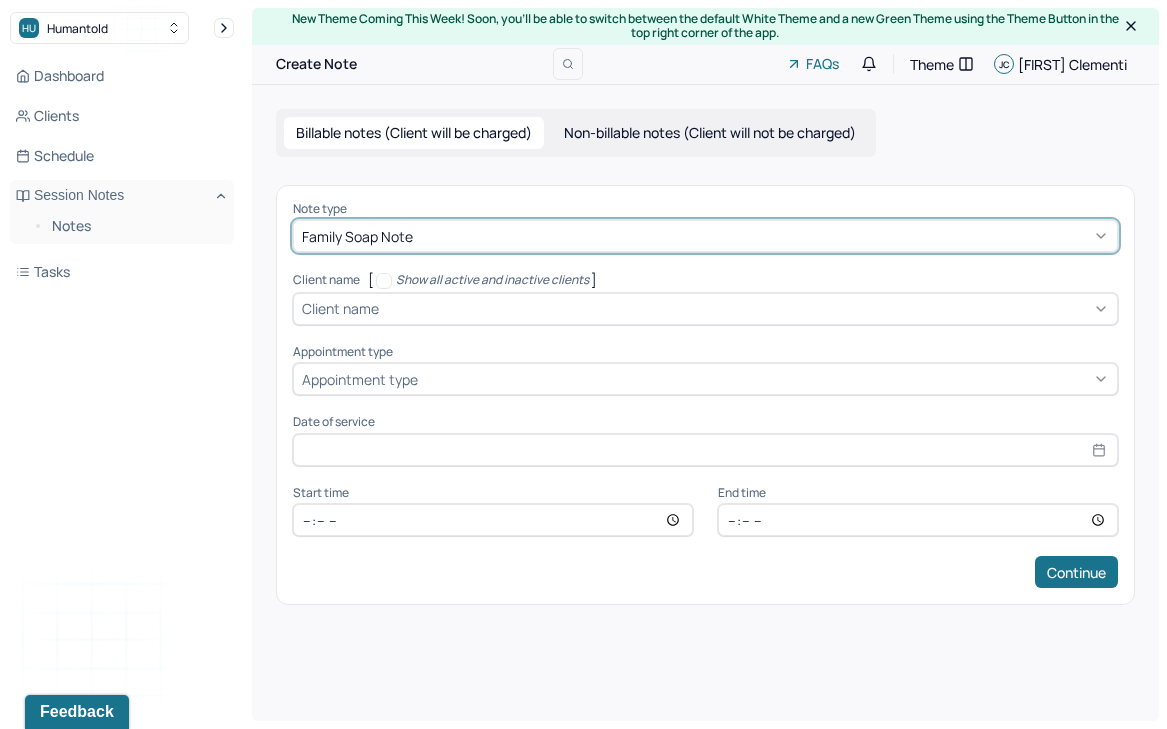 click on "Client name" at bounding box center (340, 308) 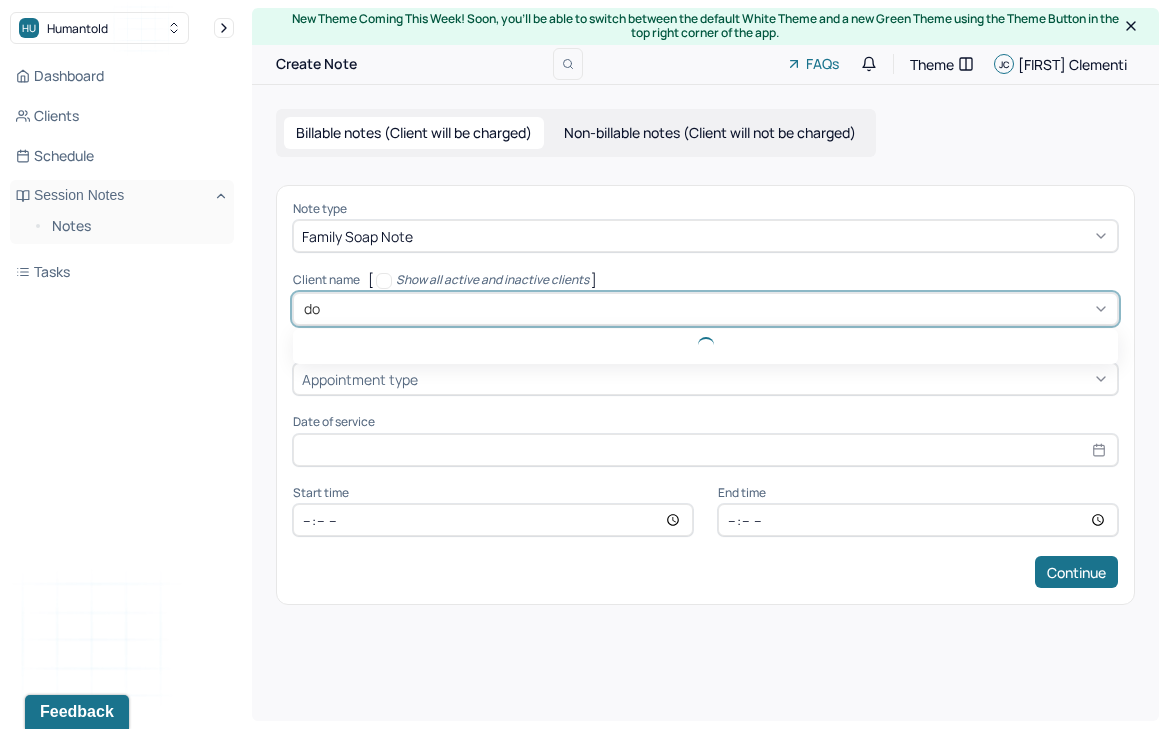 type on "dor" 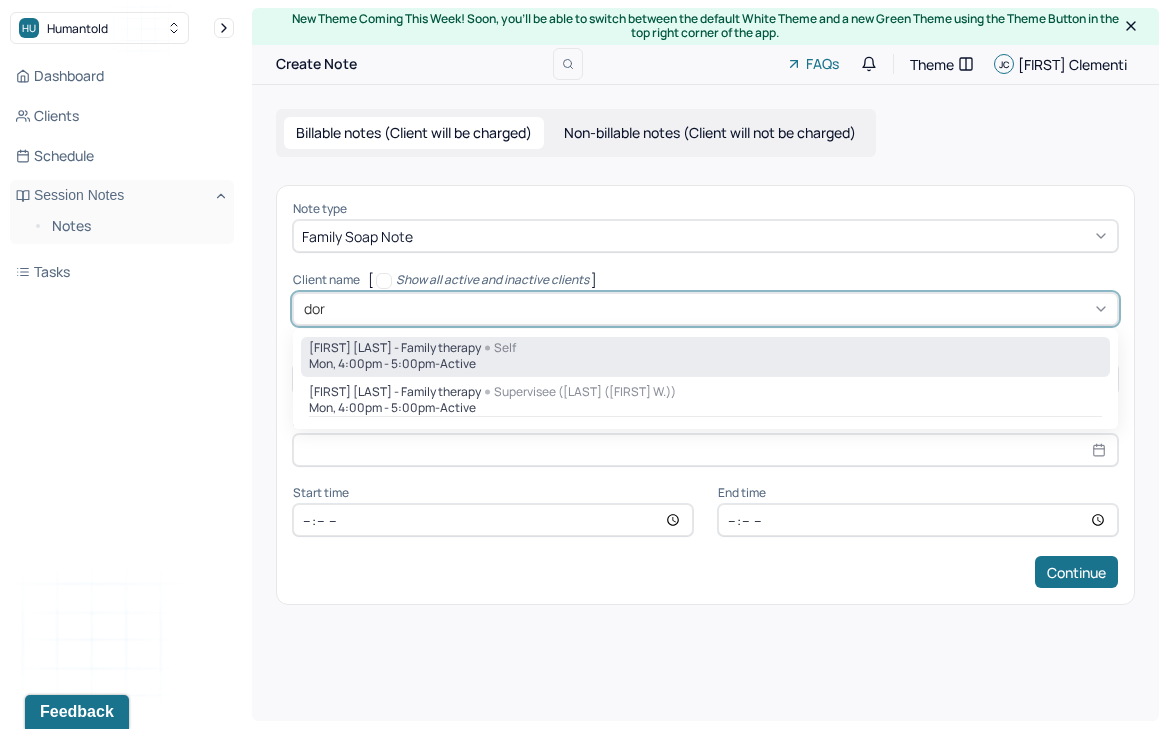 click on "Mon, [TIME] - [TIME]  -  active" at bounding box center (705, 364) 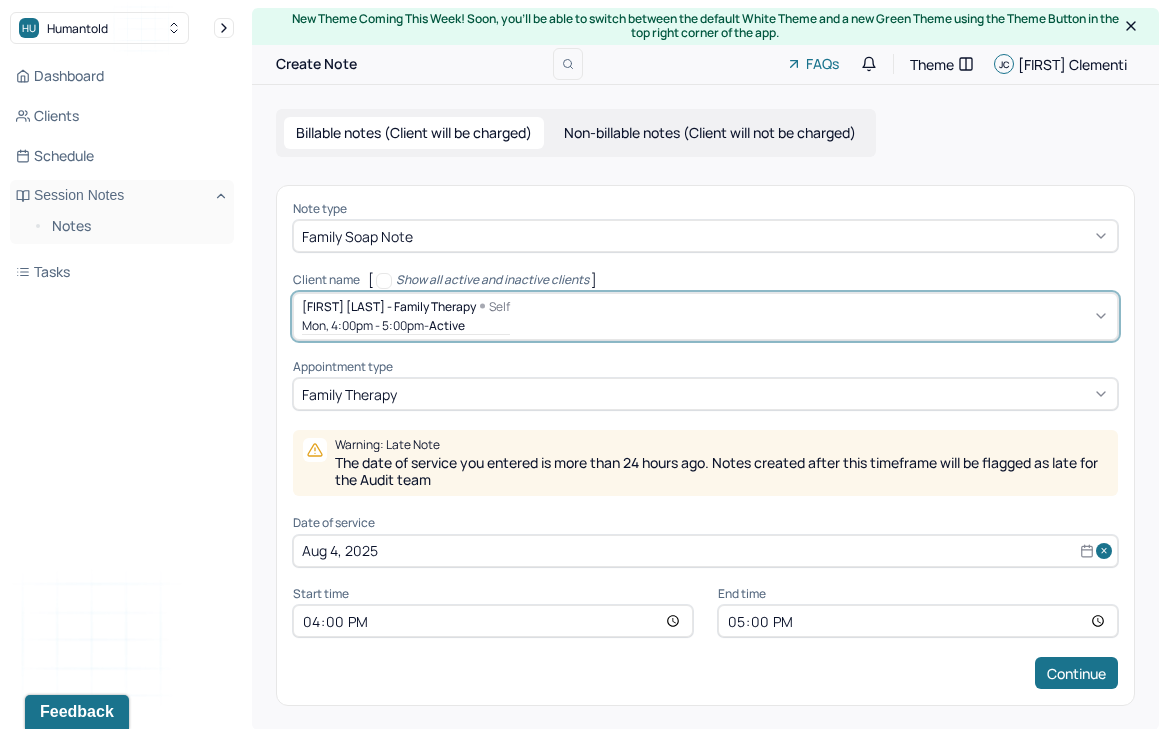 select on "7" 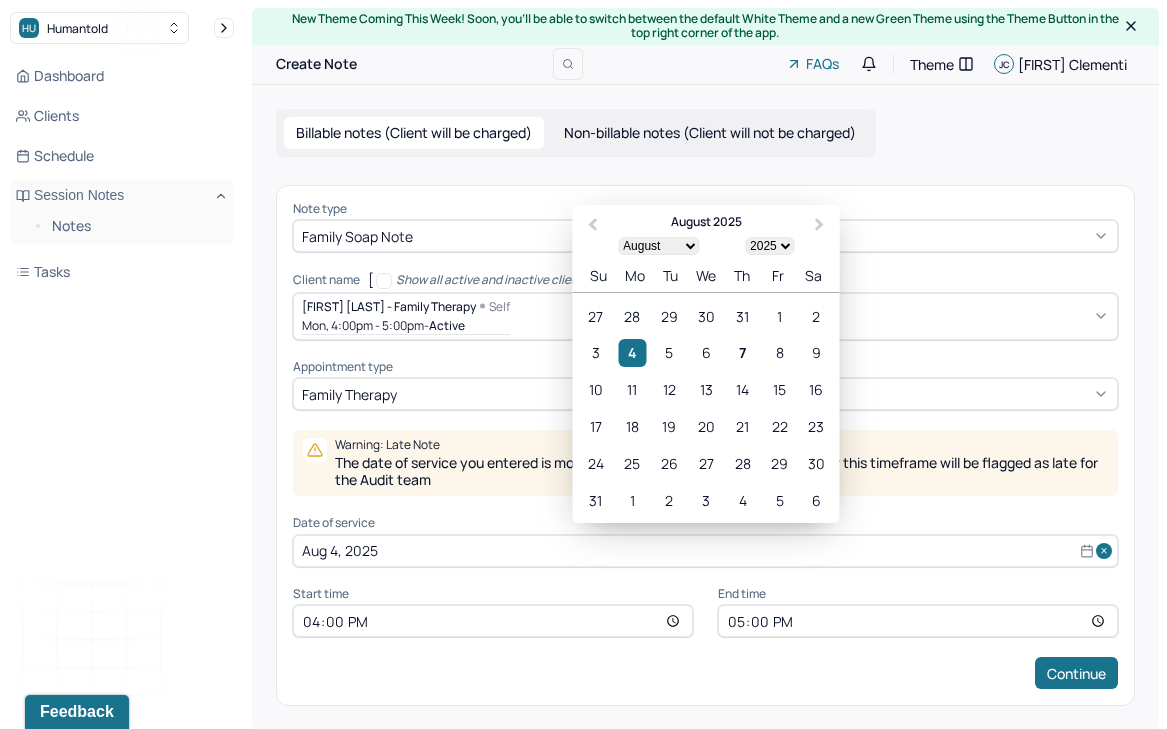 click on "Aug 4, 2025" at bounding box center (705, 551) 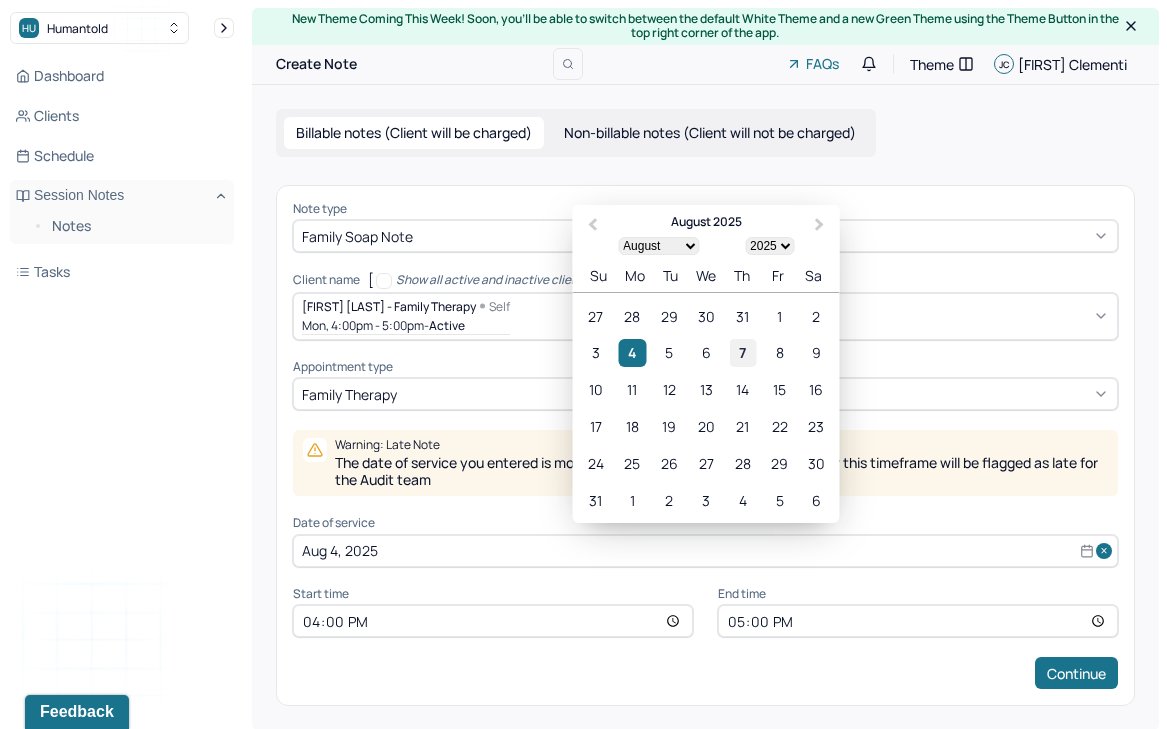 click on "7" at bounding box center [742, 352] 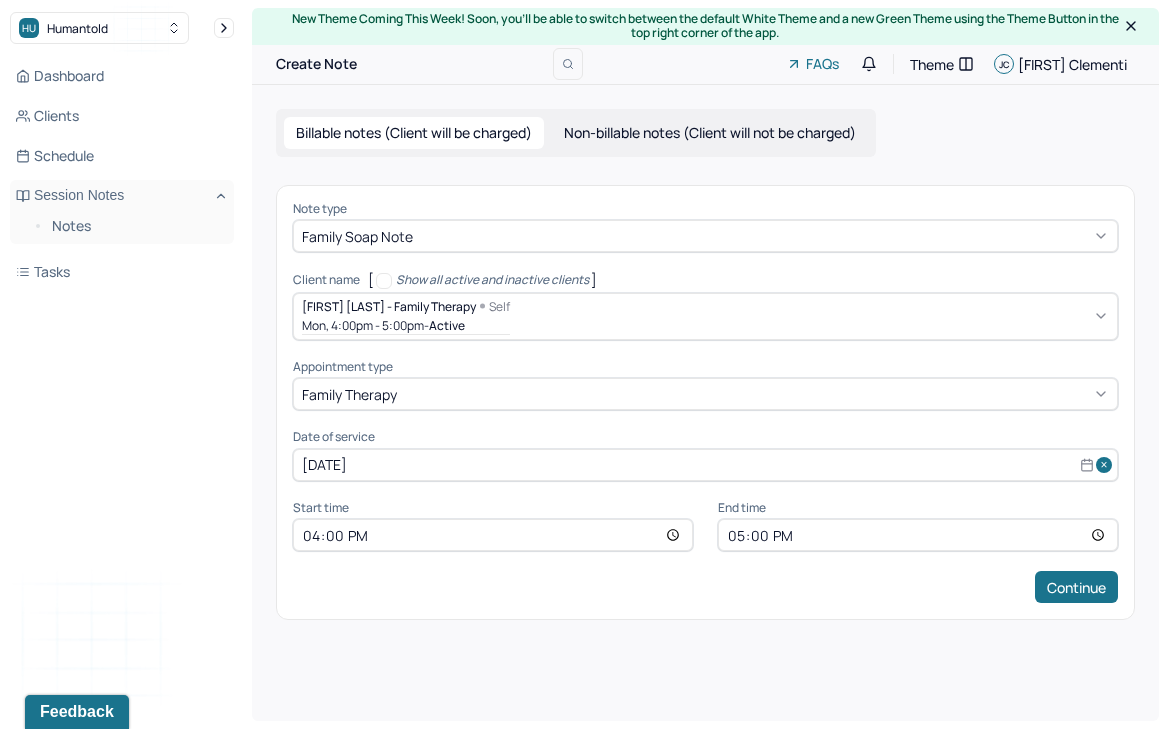 click on "16:00" at bounding box center (493, 535) 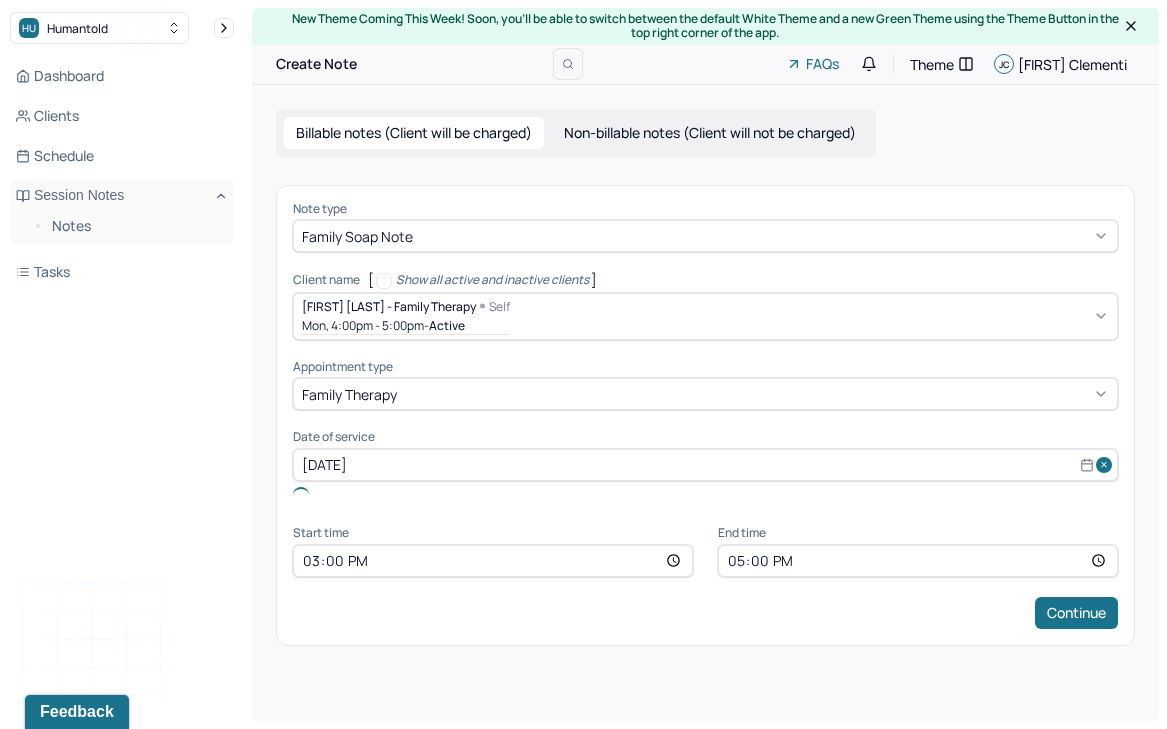 type on "14:00" 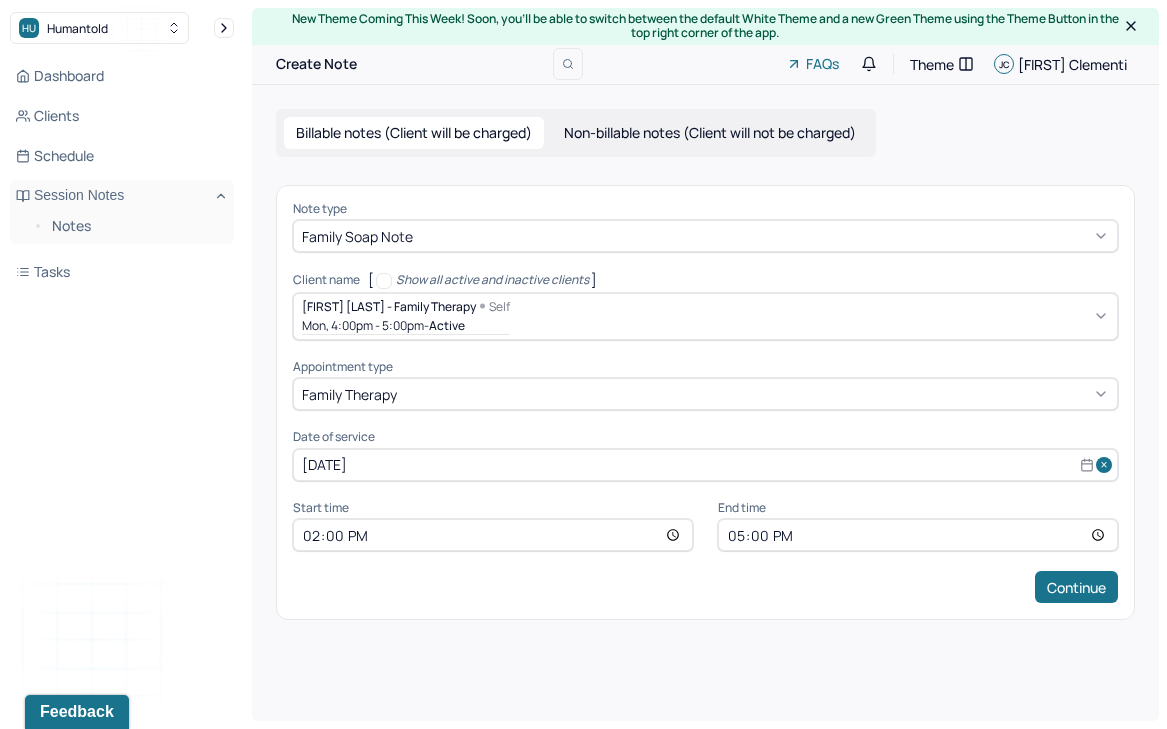 click on "17:00" at bounding box center (918, 535) 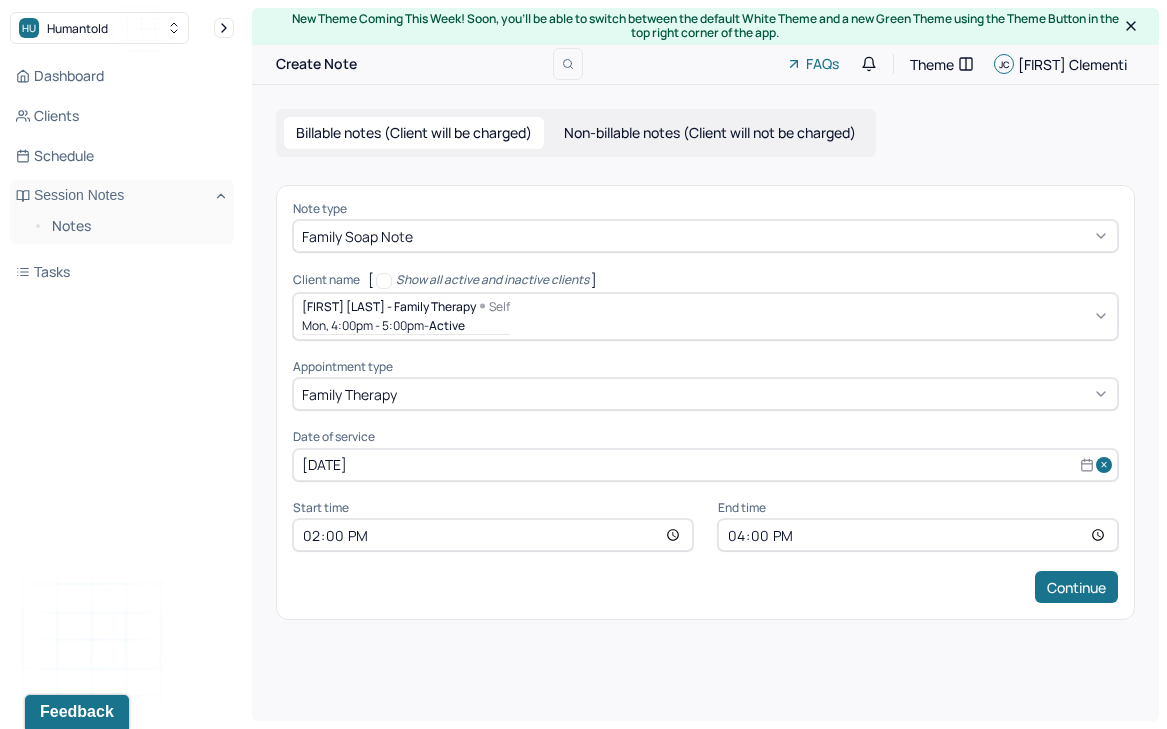type on "15:00" 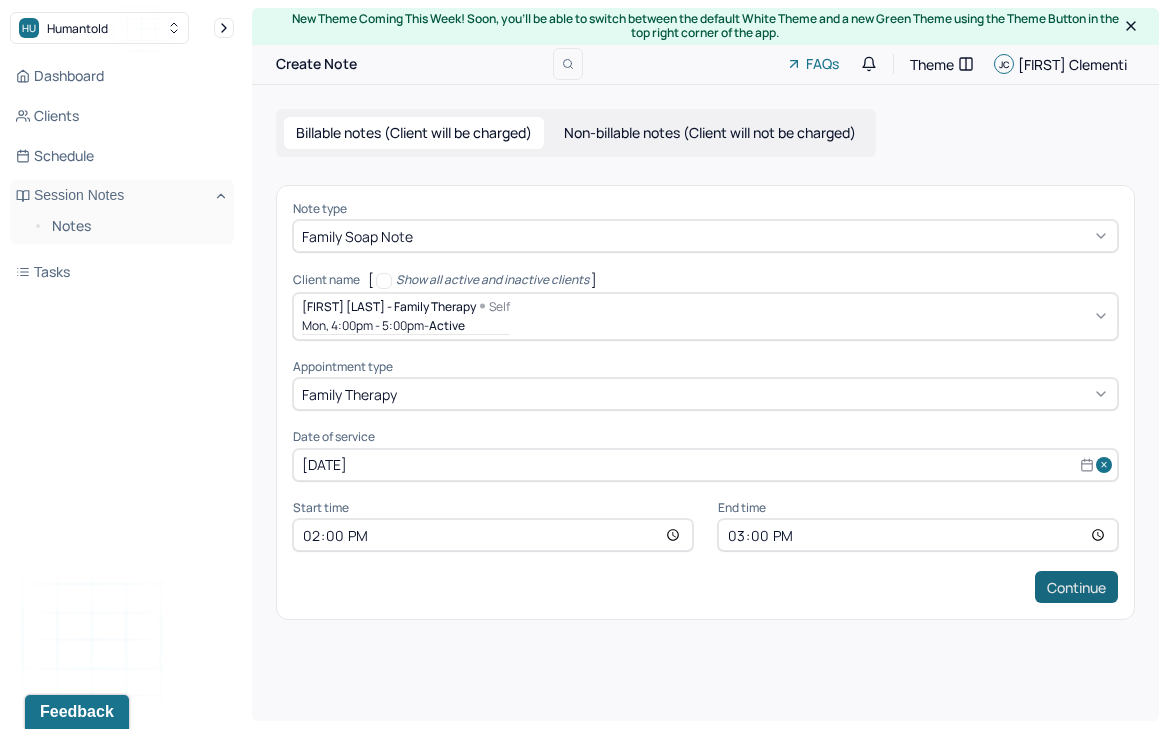 click on "Continue" at bounding box center [1076, 587] 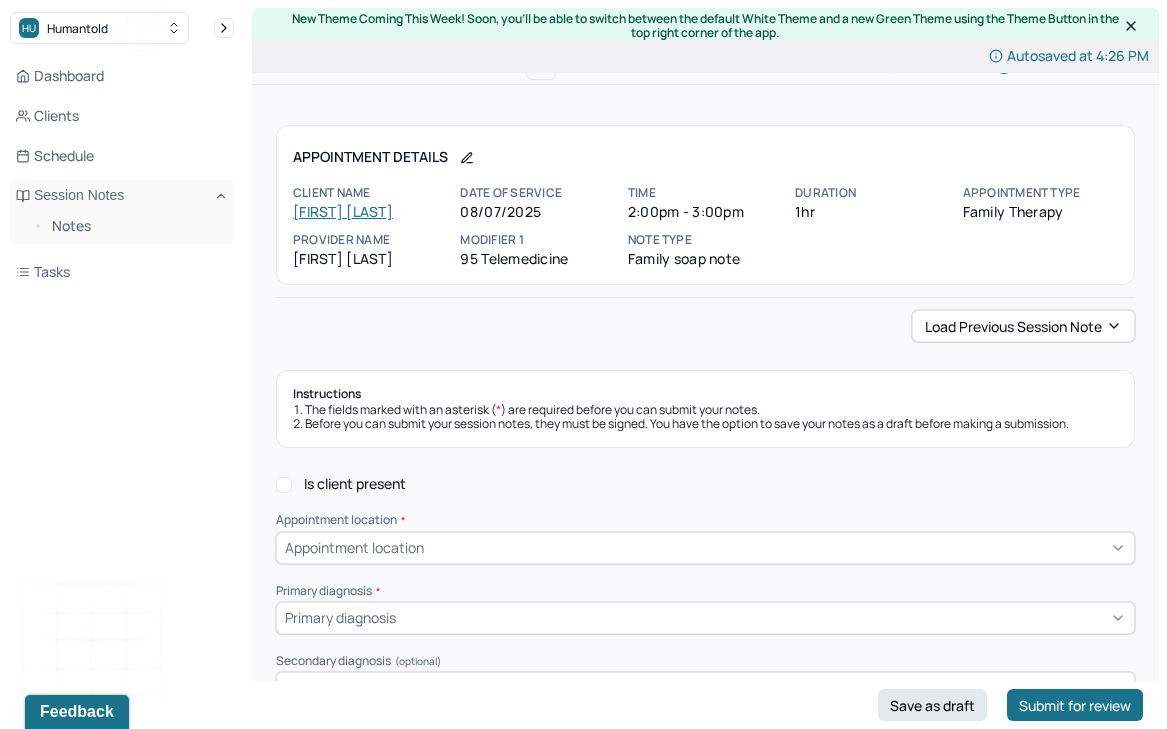 click on "Autosaved at [TIME] Appointment Details Client name [FIRST] [LAST] Date of service [DATE] Time [TIME] - [TIME] Duration 1hr Appointment type family therapy Provider name [FIRST] [LAST] Modifier 1 95 Telemedicine Note type Family soap note Load previous session note Instructions The fields marked with an asterisk ( * ) are required before you can submit your notes. Before you can submit your session notes, they must be signed. You have the option to save your notes as a draft before making a submission. Is client present Appointment location * Appointment location Primary diagnosis * Primary diagnosis Secondary diagnosis (optional) Secondary diagnosis Tertiary diagnosis (optional) Tertiary diagnosis Emotional / Behavioural symptoms demonstrated * Causing * Causing Intention for Session * Intention for Session Session Note Subjective Objective How did they present themselves? Was there nervous talking or lack of eye contact? Assessment Therapy Intervention Techniques Please select at least 1 intervention used" at bounding box center [705, 1869] 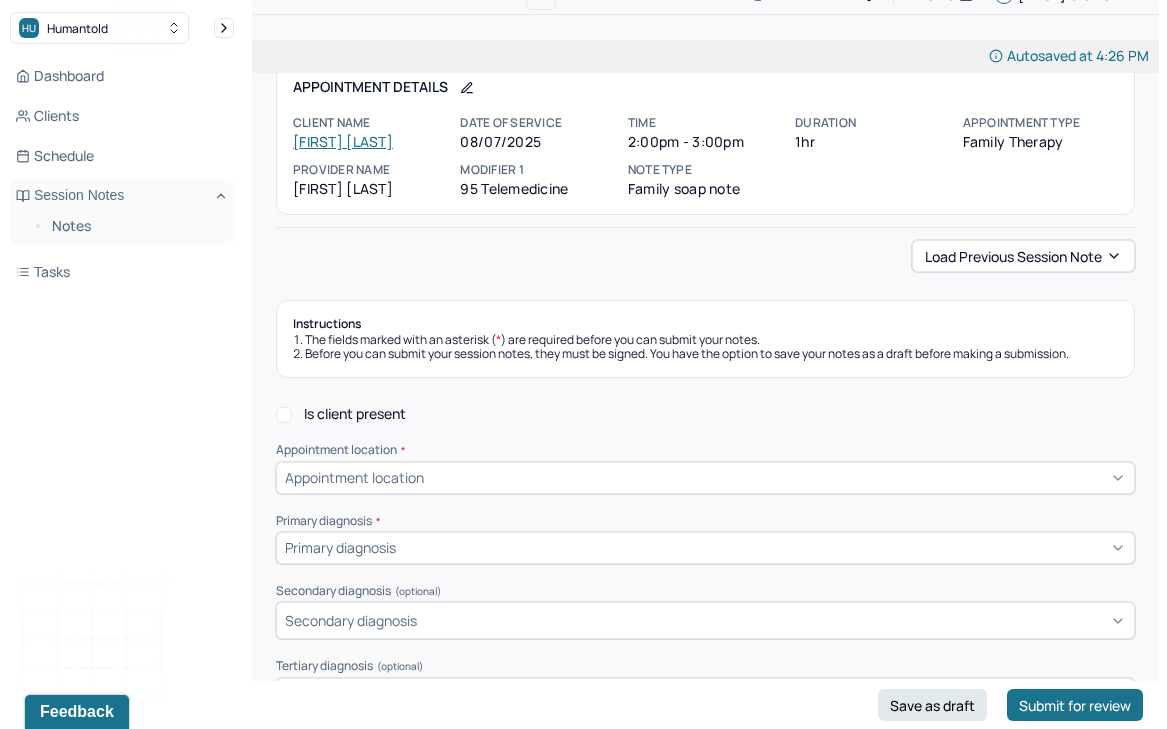 scroll, scrollTop: 75, scrollLeft: 0, axis: vertical 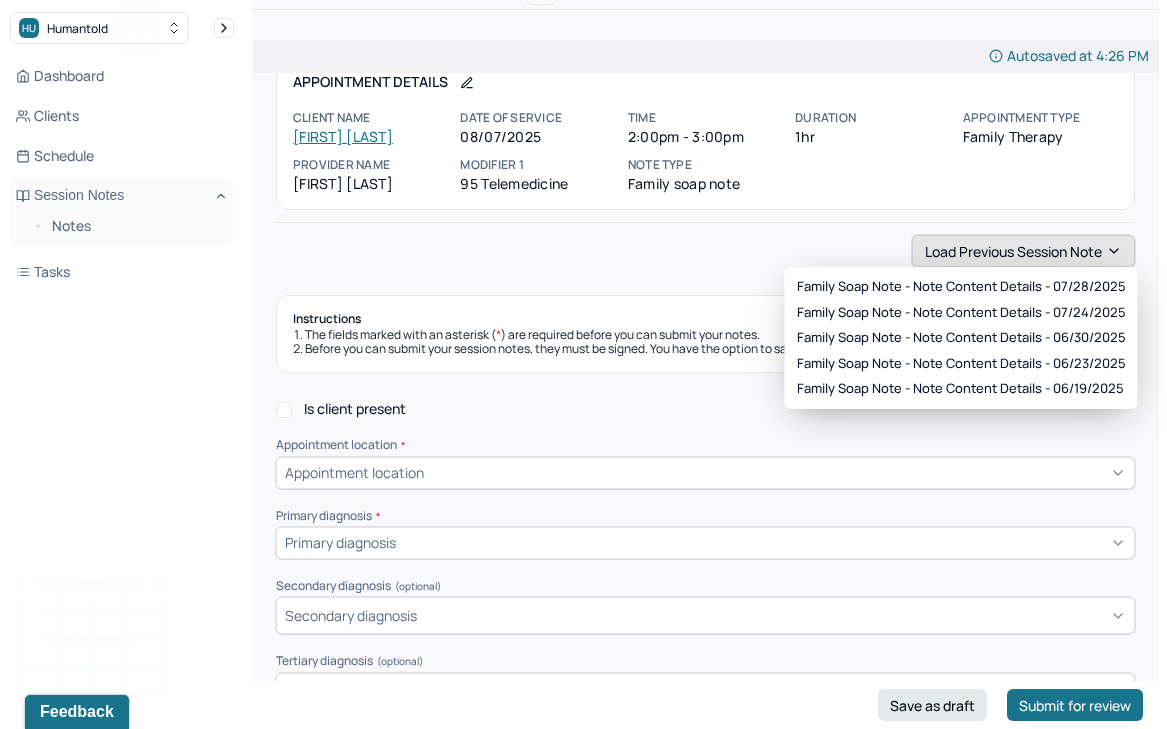 click on "Load previous session note" at bounding box center (1023, 251) 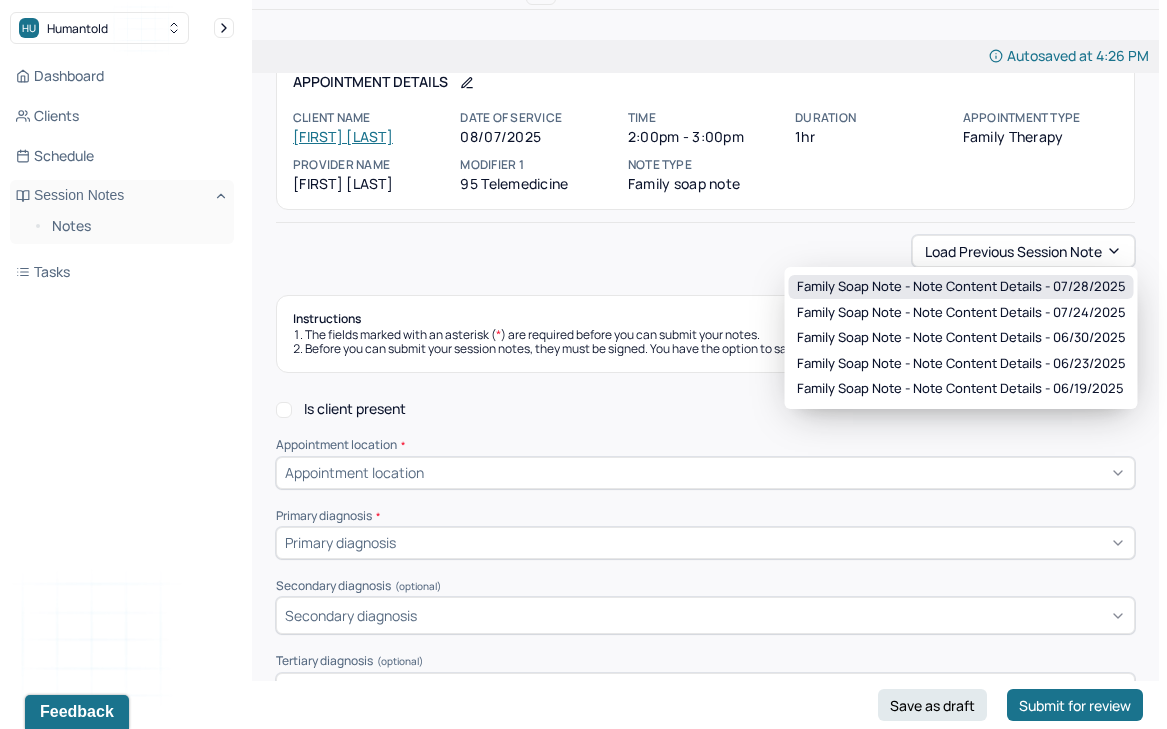 click on "Family soap note   - Note content Details -   07/28/2025" at bounding box center (961, 287) 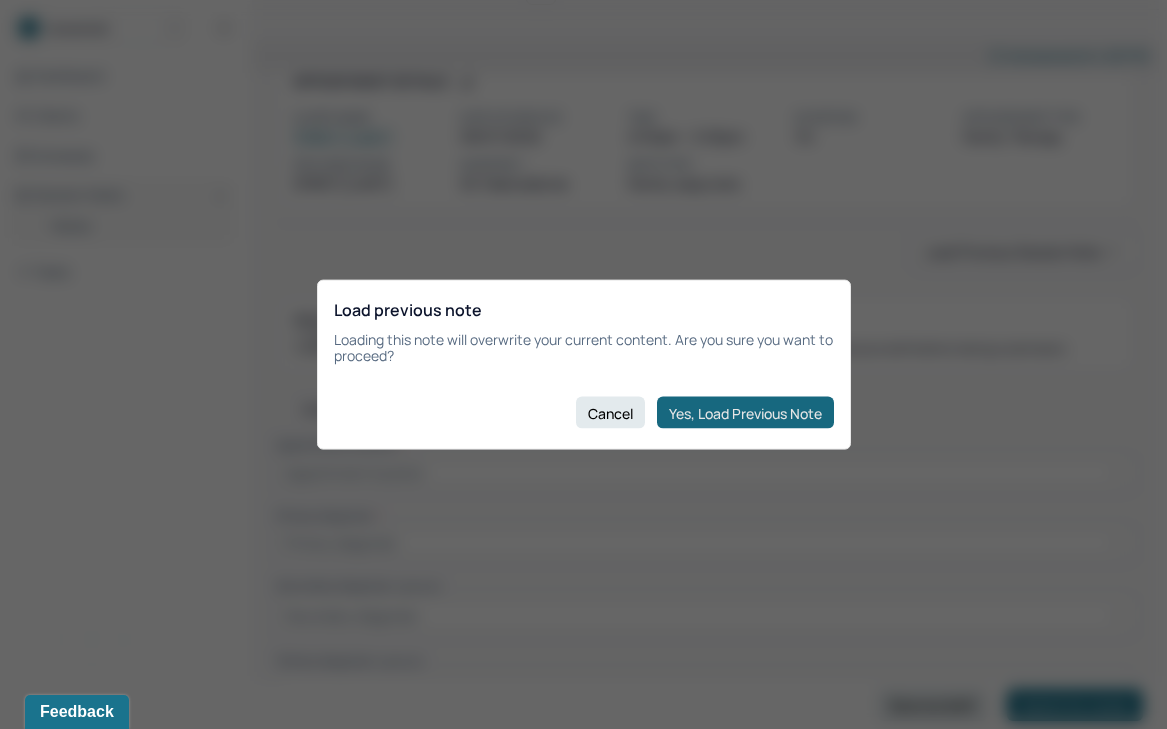 click on "Yes, Load Previous Note" at bounding box center (745, 413) 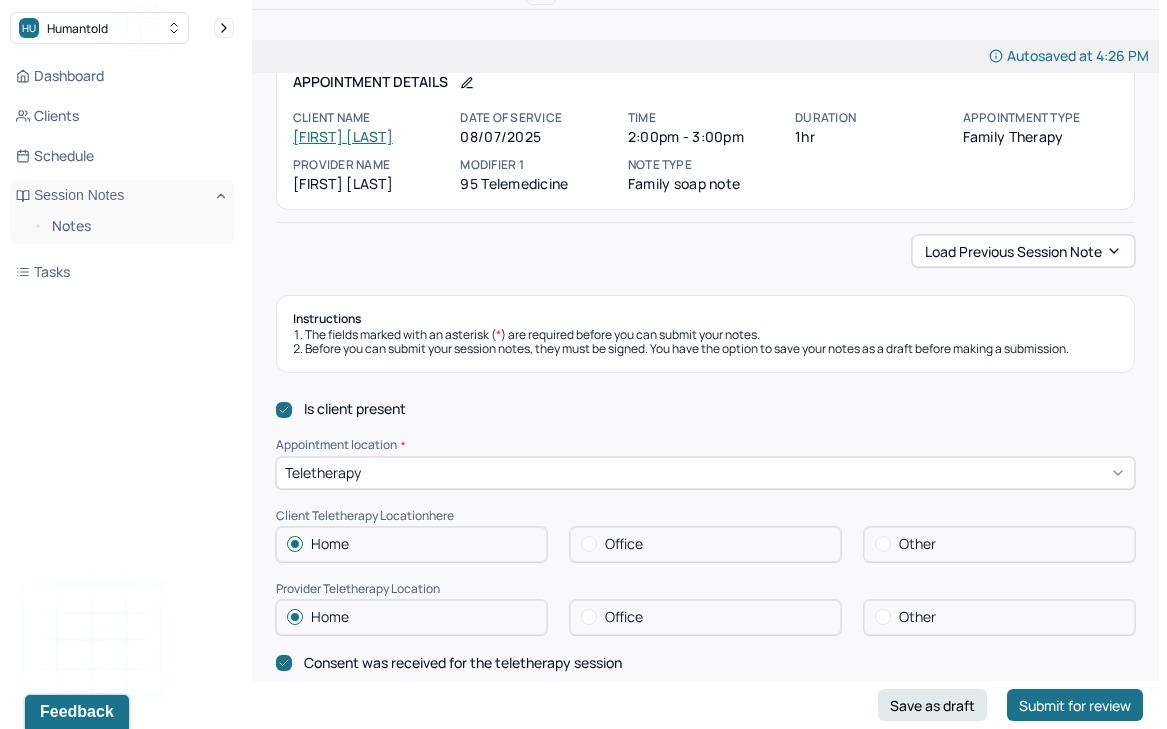 checkbox on "true" 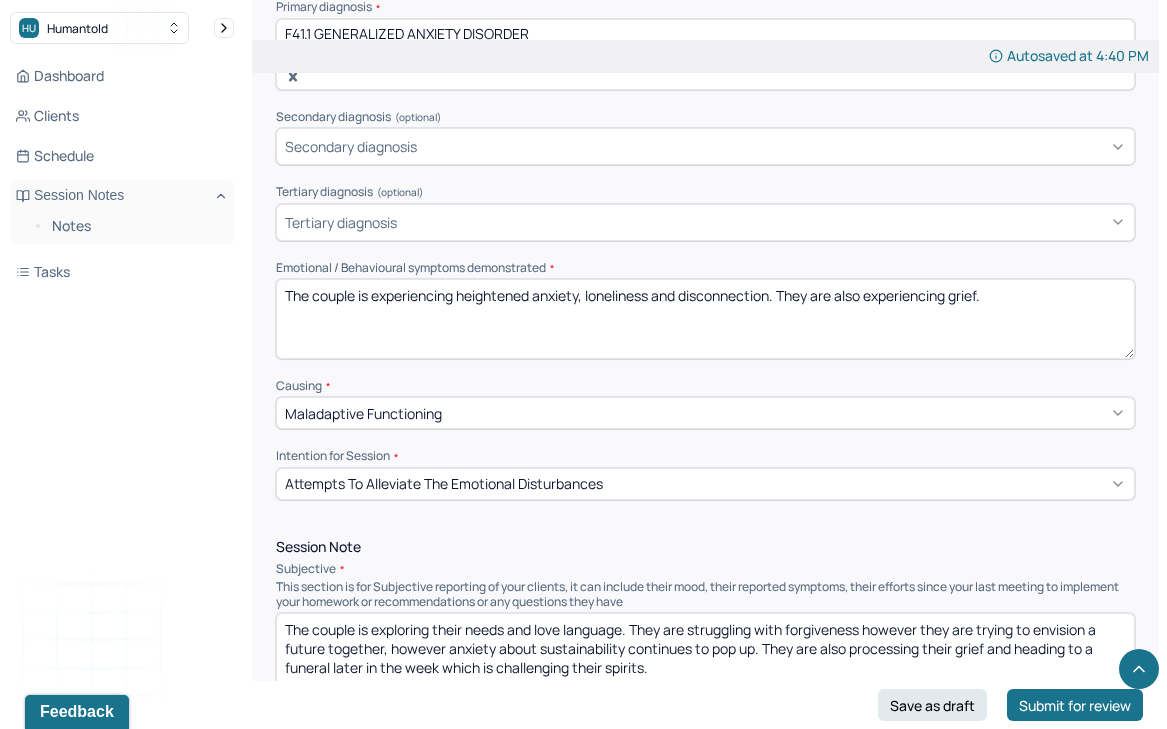 scroll, scrollTop: 889, scrollLeft: 0, axis: vertical 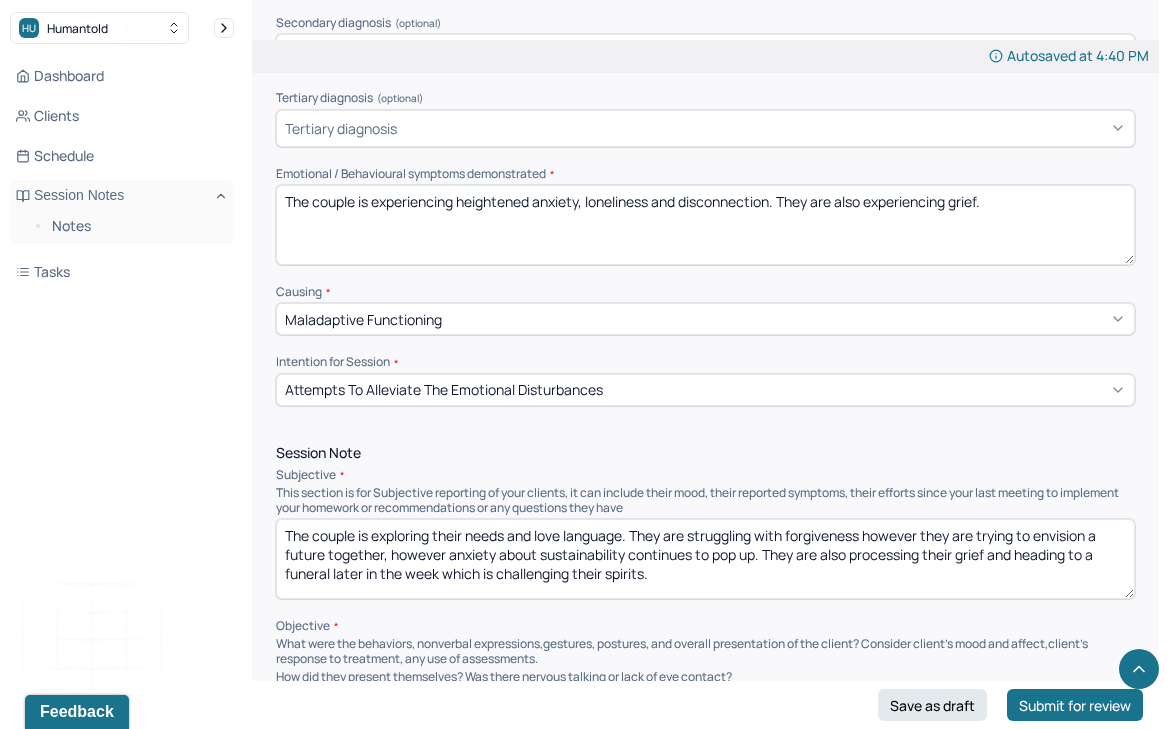 click on "The couple is experiencing heightened anxiety, loneliness and disconnection. They are also experiencing grief." at bounding box center [705, 225] 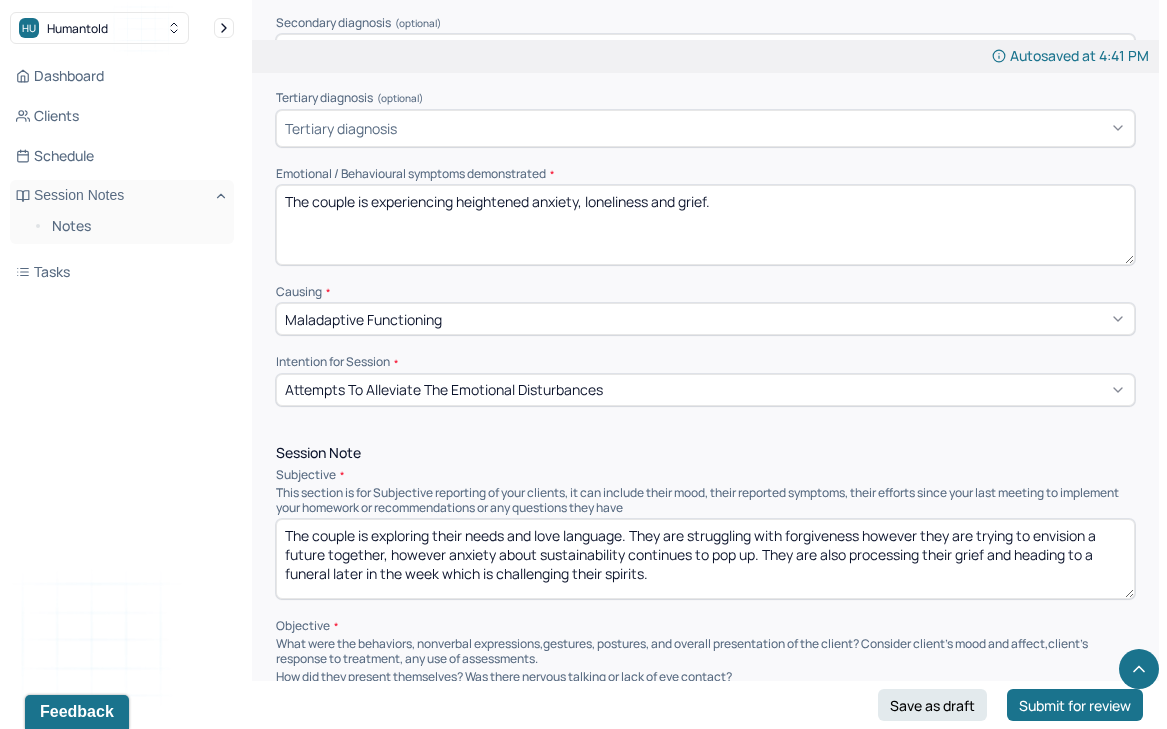 type on "The couple is experiencing heightened anxiety, loneliness and grief." 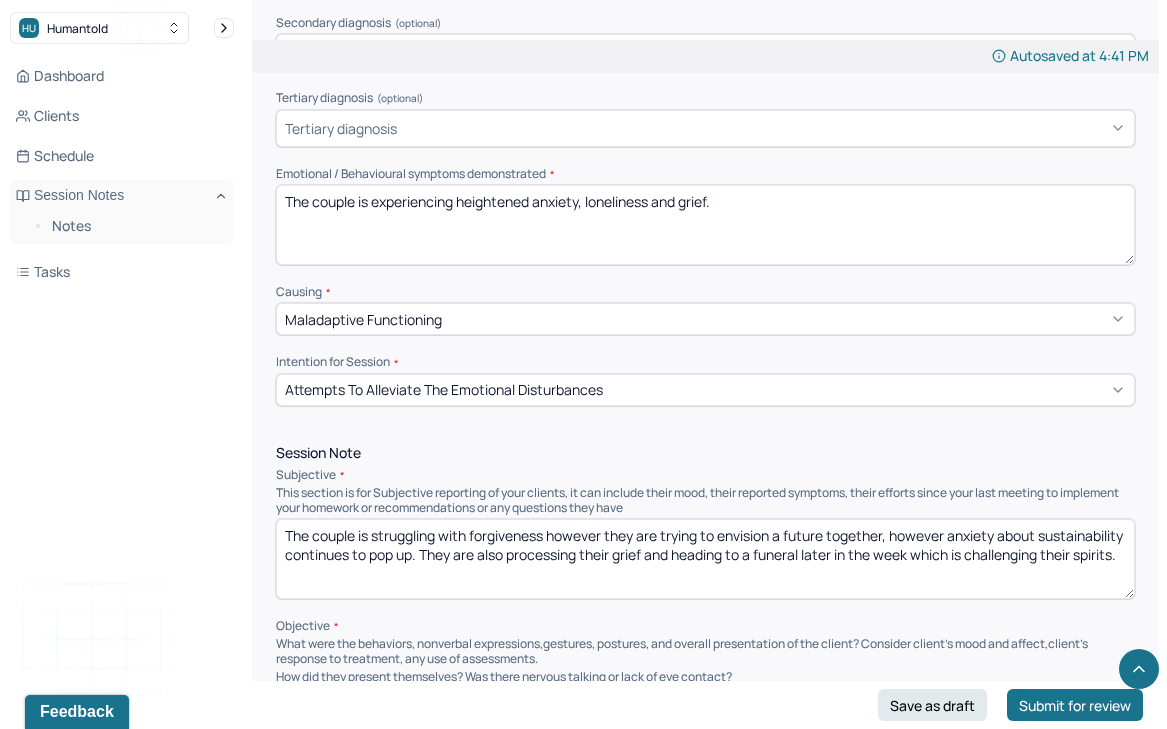 type on "The couple is struggling with forgiveness however they are trying to envision a future together, however anxiety about sustainability continues to pop up. They are also processing their grief and heading to a funeral later in the week which is challenging their spirits." 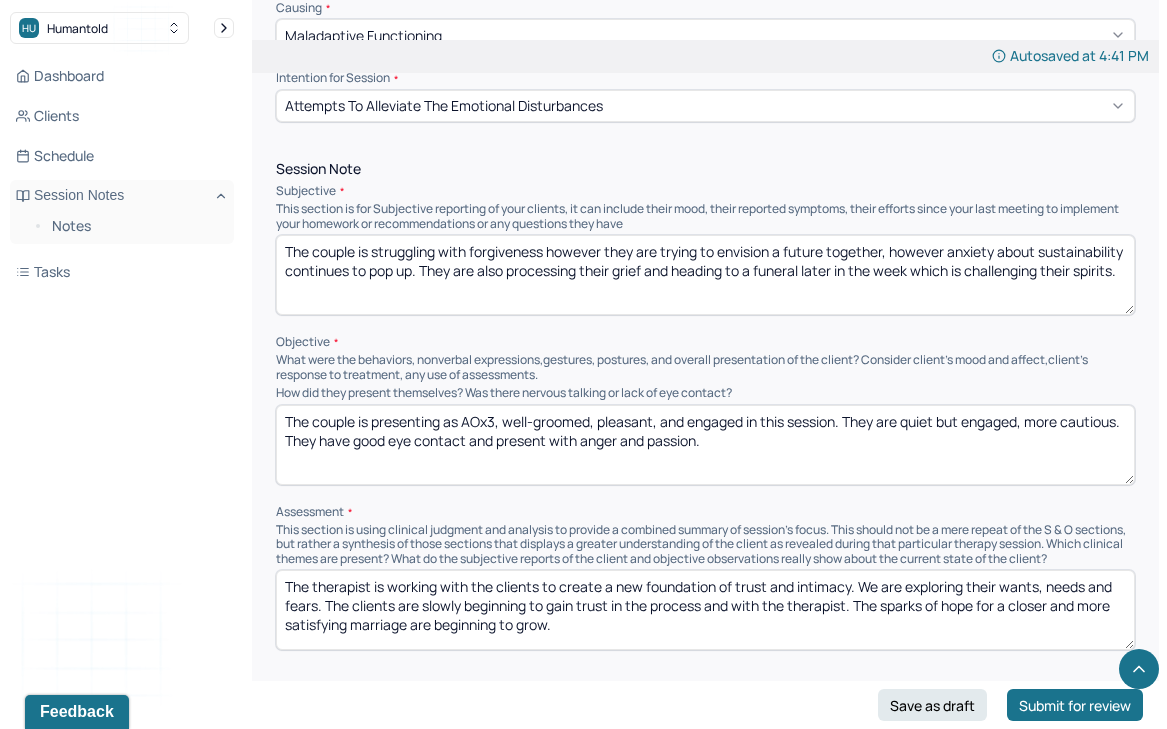 scroll, scrollTop: 1181, scrollLeft: 0, axis: vertical 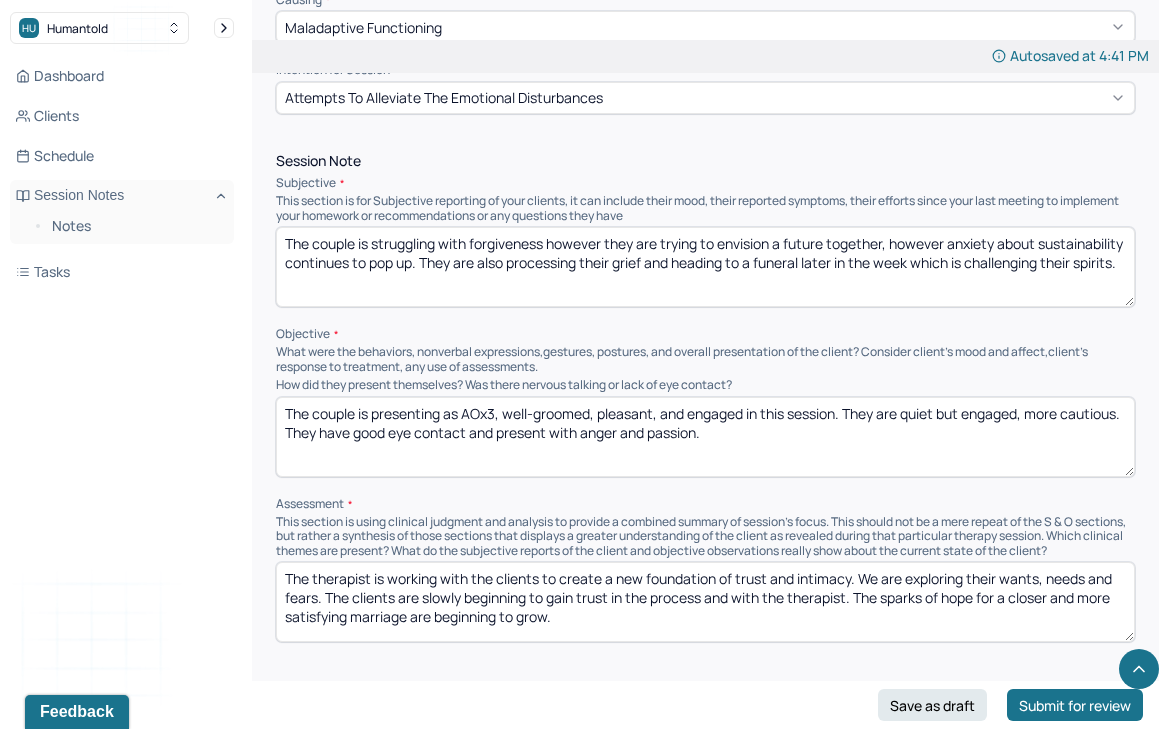 click on "The couple is presenting as AOx3, well-groomed, pleasant, and engaged in this session. They are quiet but engaged, more cautious. They have good eye contact and present with anger and passion." at bounding box center (705, 437) 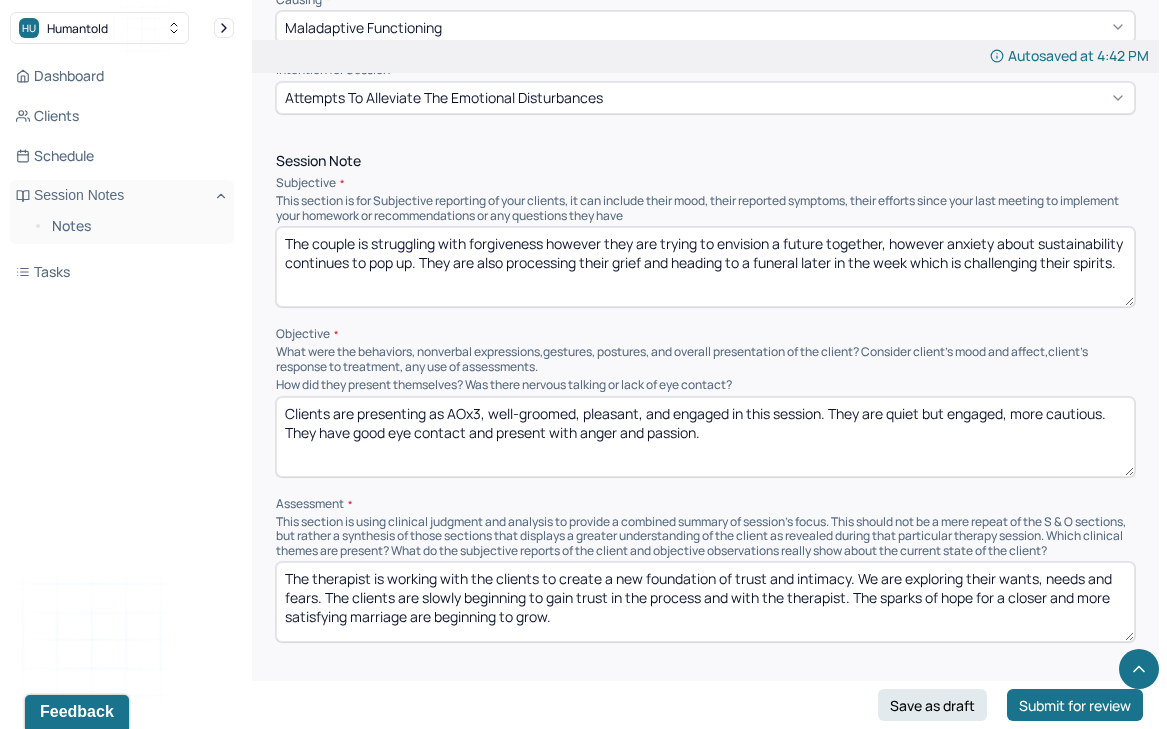 type on "Clients are presenting as AOx3, well-groomed, pleasant, and engaged in this session. They are quiet but engaged, more cautious. They have good eye contact and present with anger and passion." 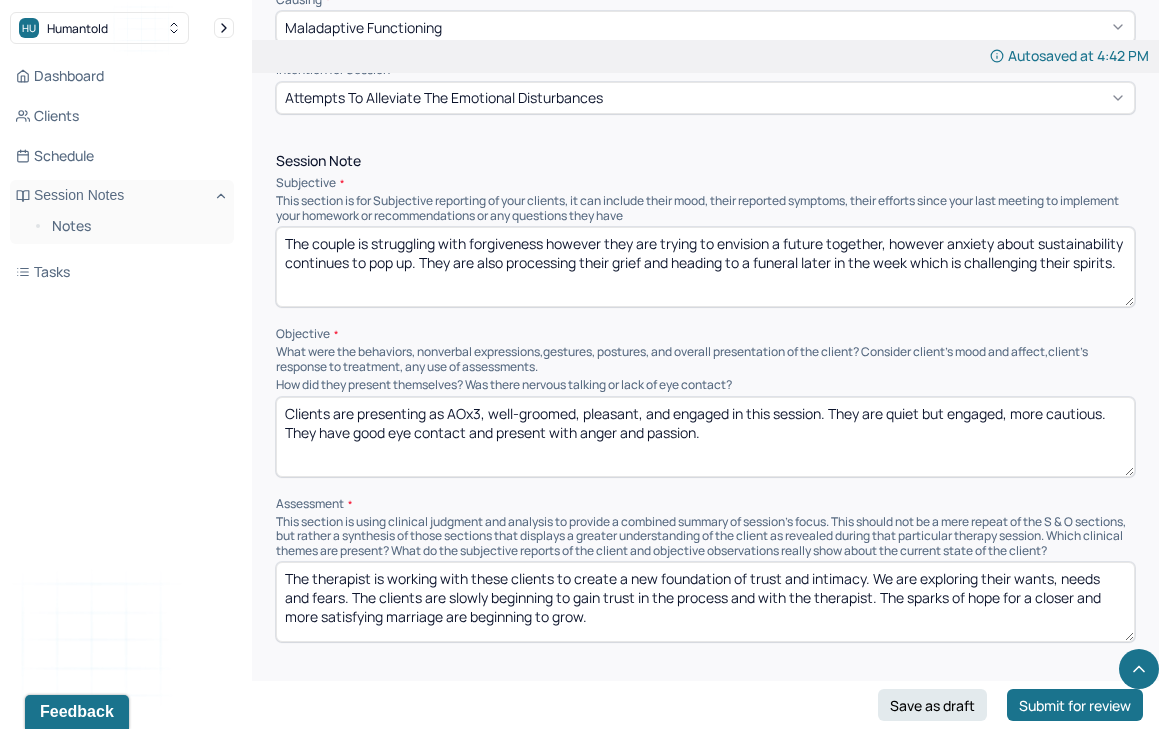 drag, startPoint x: 586, startPoint y: 575, endPoint x: 445, endPoint y: 573, distance: 141.01419 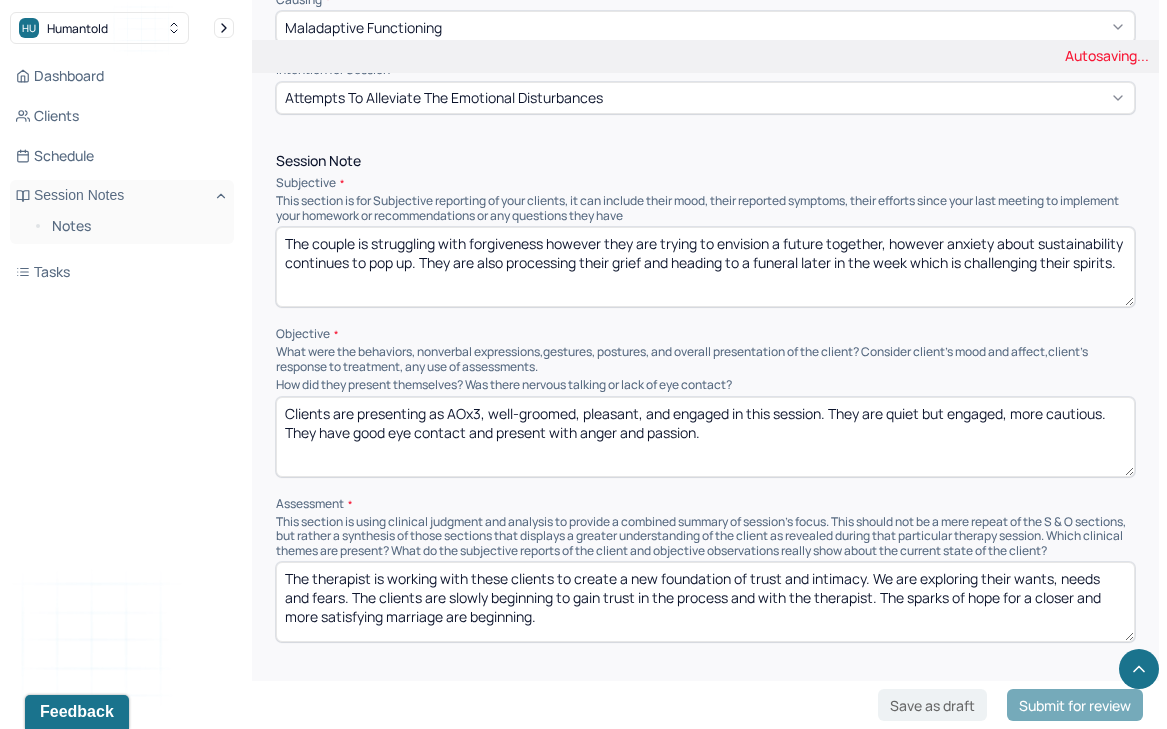 type on "The therapist is working with these clients to create a new foundation of trust and intimacy. We are exploring their wants, needs and fears. The clients are slowly beginning to gain trust in the process and with the therapist. The sparks of hope for a closer and more satisfying marriage are beginning." 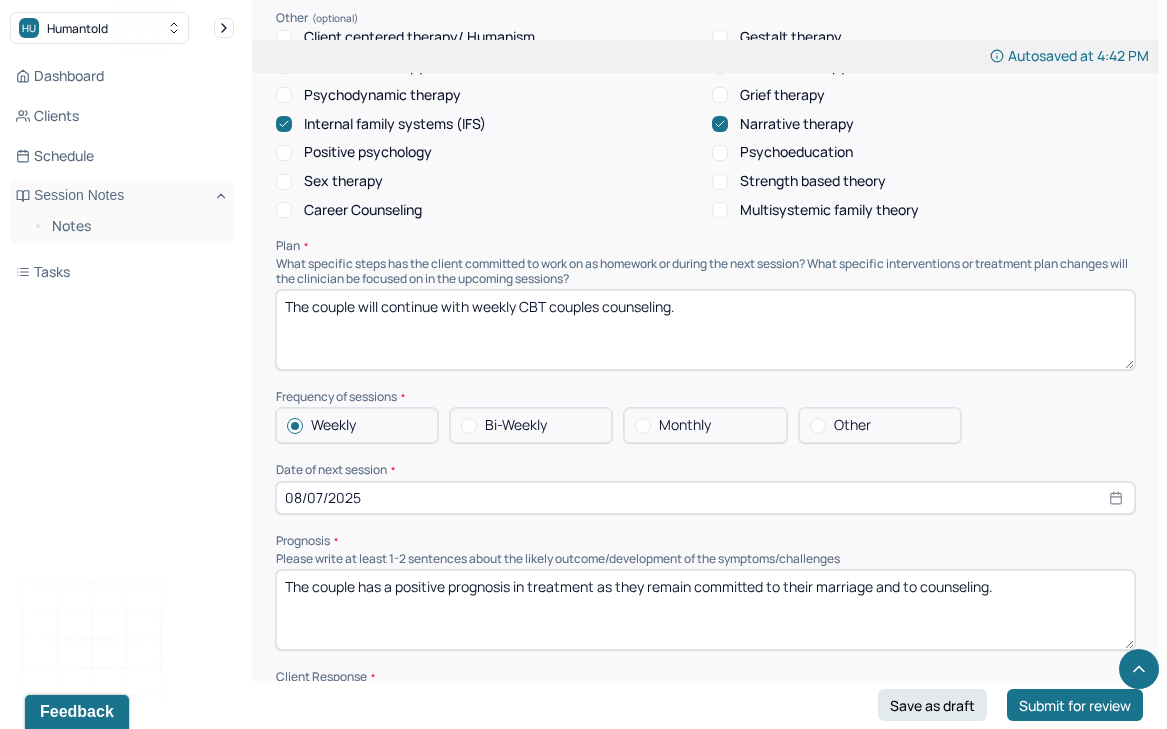 scroll, scrollTop: 2154, scrollLeft: 0, axis: vertical 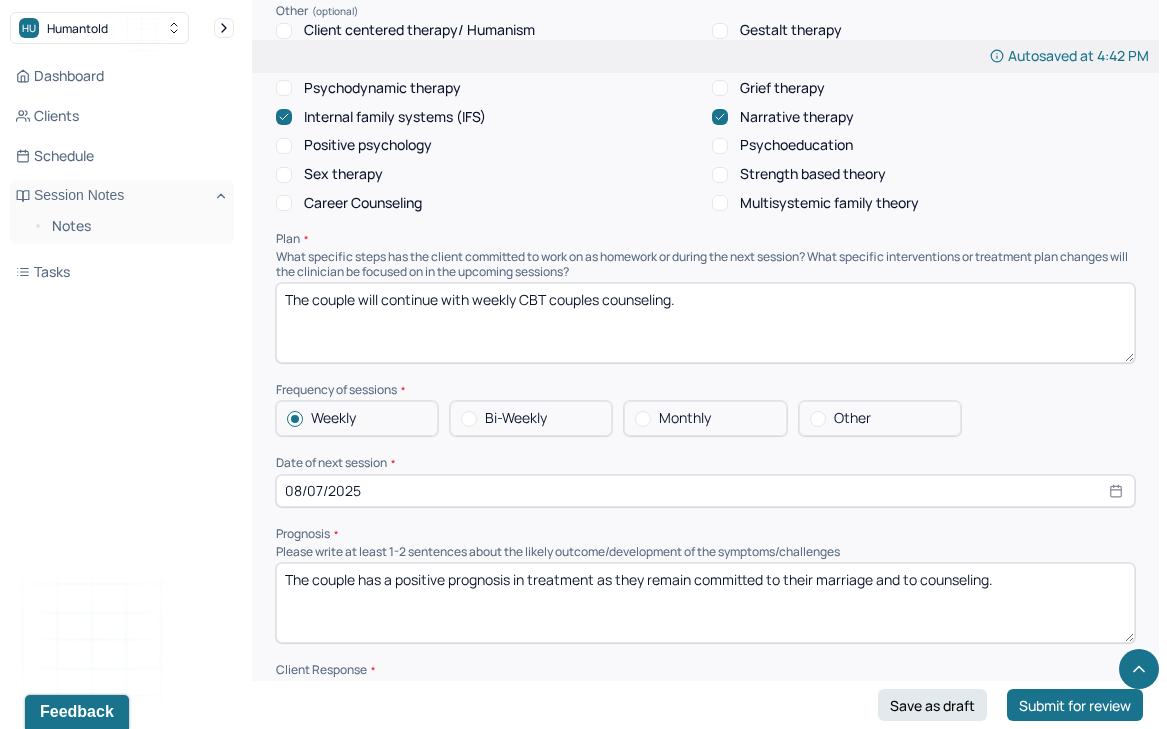 click on "The couple will continue with weekly CBT couples counseling." at bounding box center (705, 323) 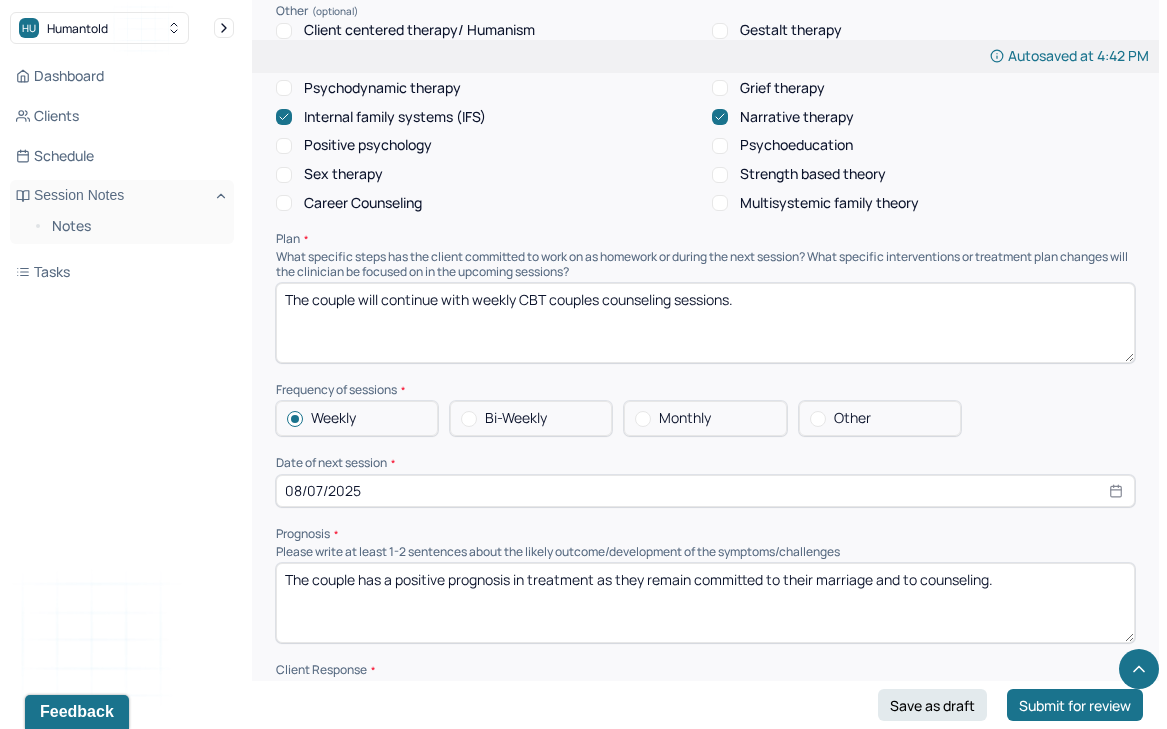 type on "The couple will continue with weekly CBT couples counseling sessions." 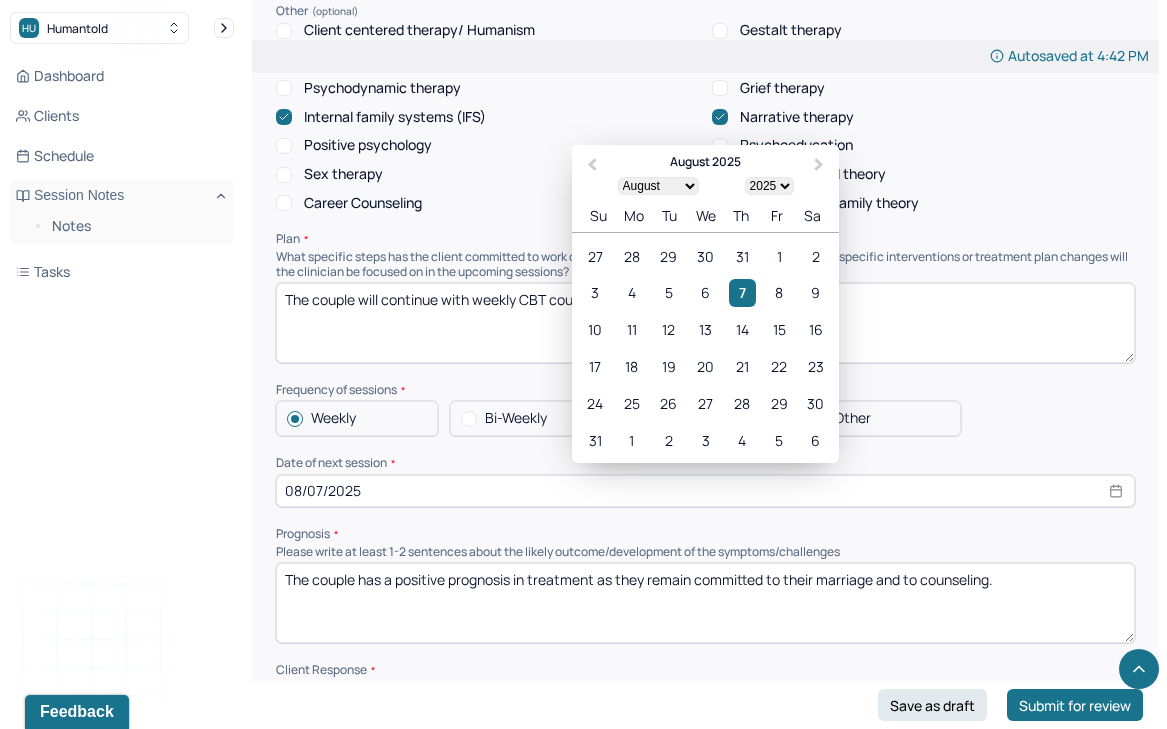 click on "08/07/2025" at bounding box center (705, 491) 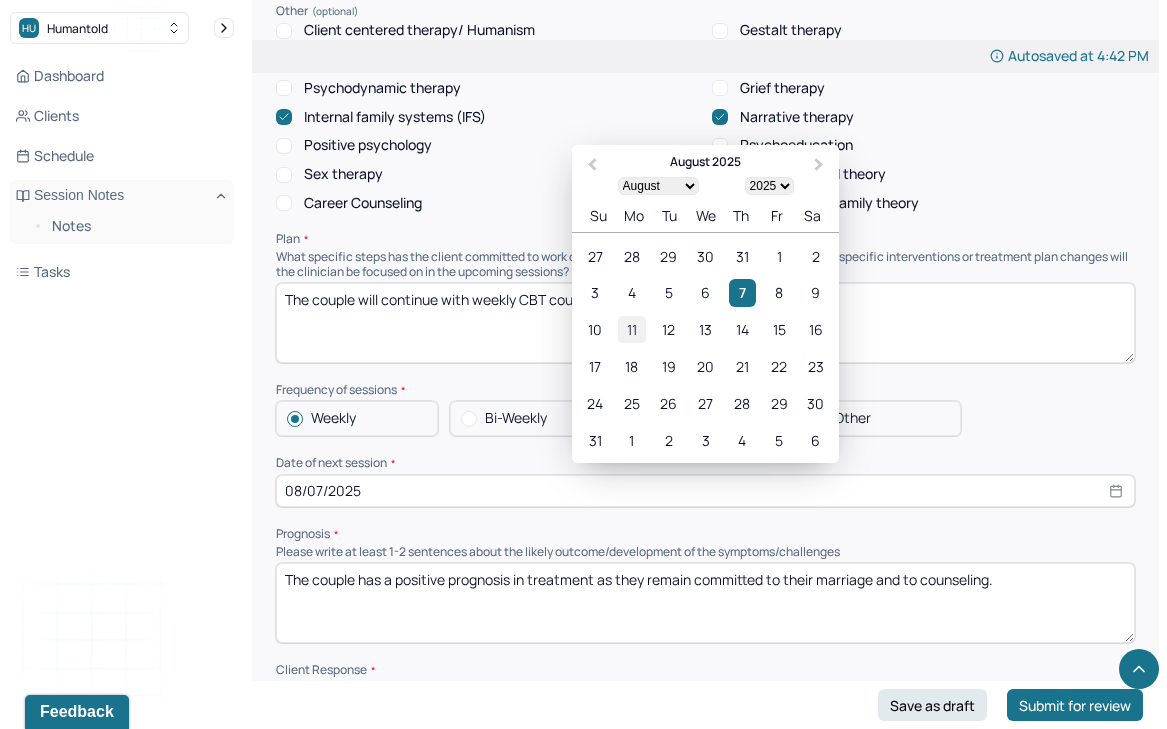 click on "11" at bounding box center [631, 329] 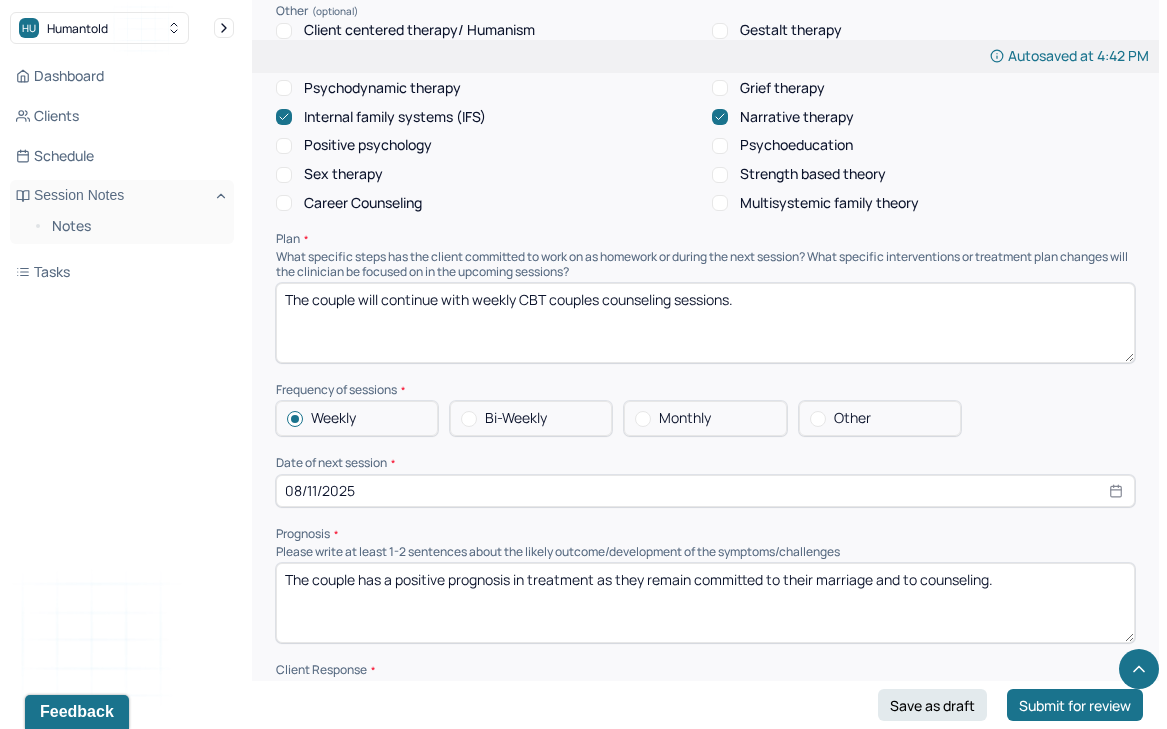click on "Prognosis" at bounding box center (705, 534) 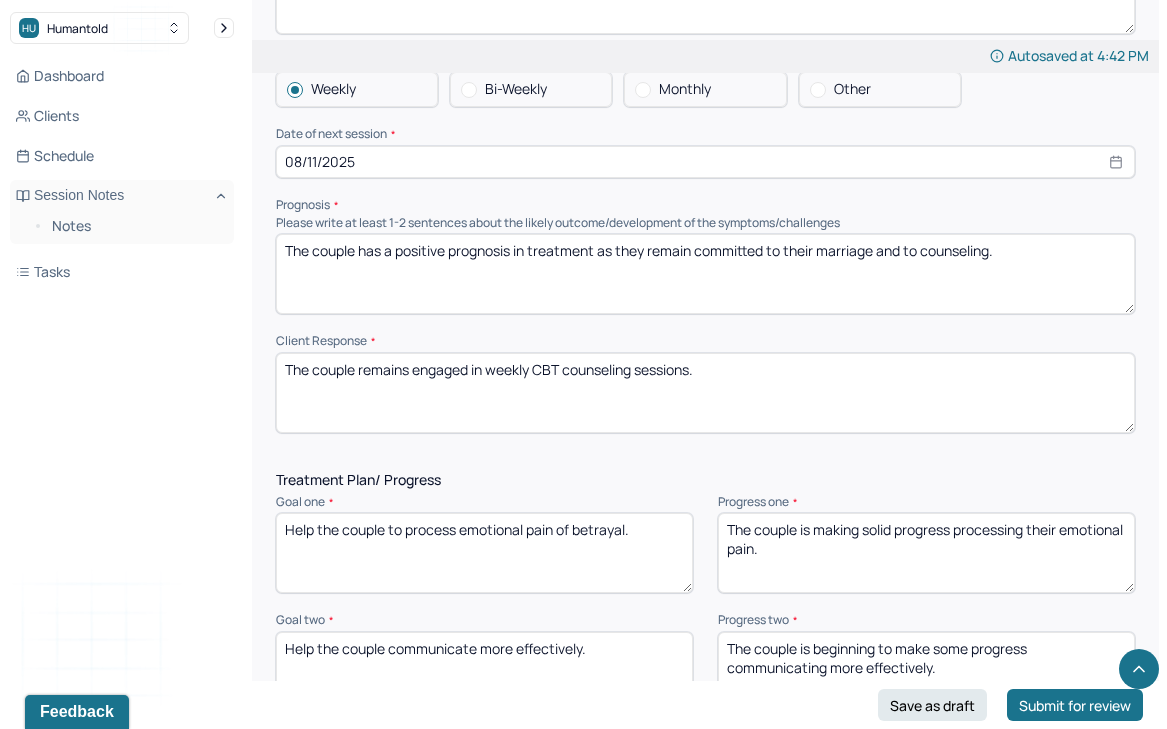 scroll, scrollTop: 2488, scrollLeft: 0, axis: vertical 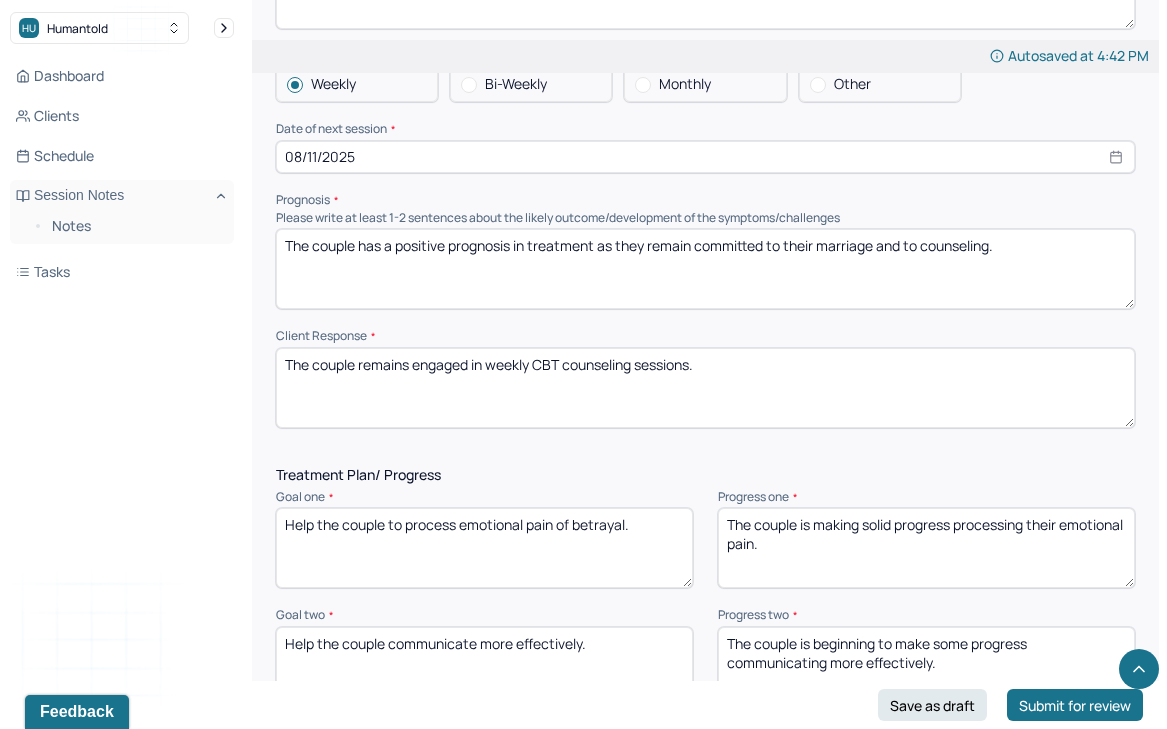 drag, startPoint x: 531, startPoint y: 185, endPoint x: 515, endPoint y: 186, distance: 16.03122 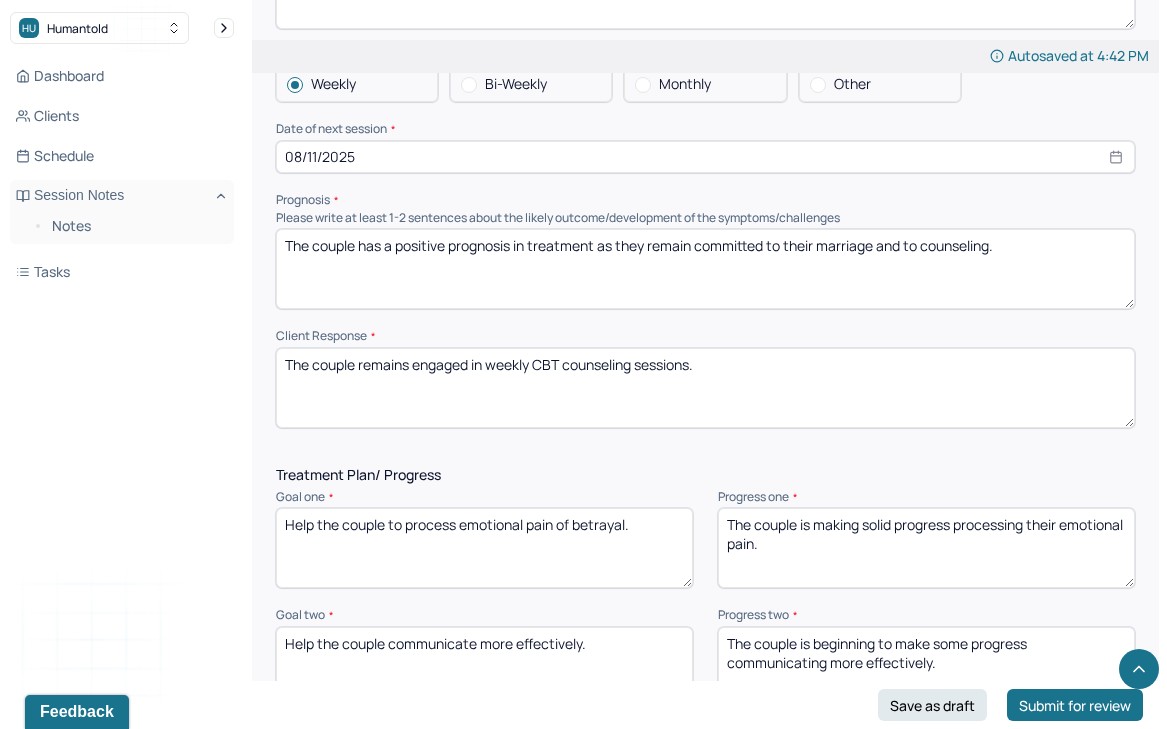 click on "The couple has a positive prognosis in treatment as they remain committed to their marriage and to counseling." at bounding box center [705, 269] 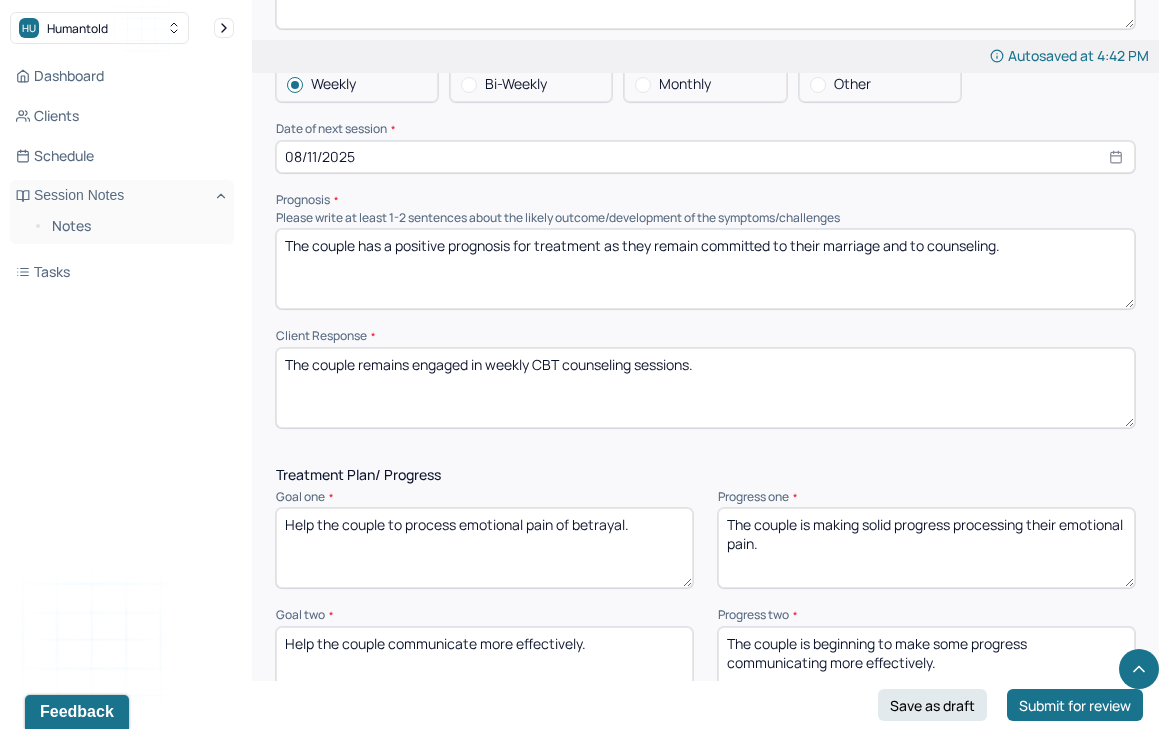 type on "The couple has a positive prognosis for treatment as they remain committed to their marriage and to counseling." 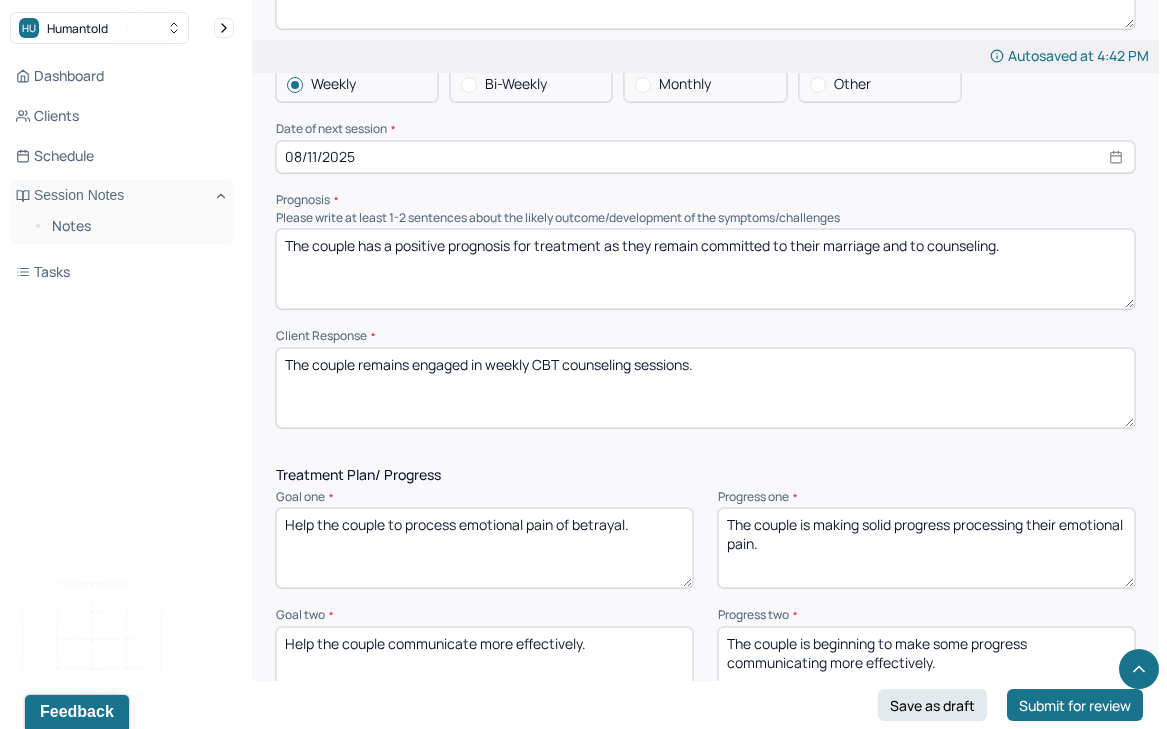 drag, startPoint x: 694, startPoint y: 303, endPoint x: 641, endPoint y: 309, distance: 53.338543 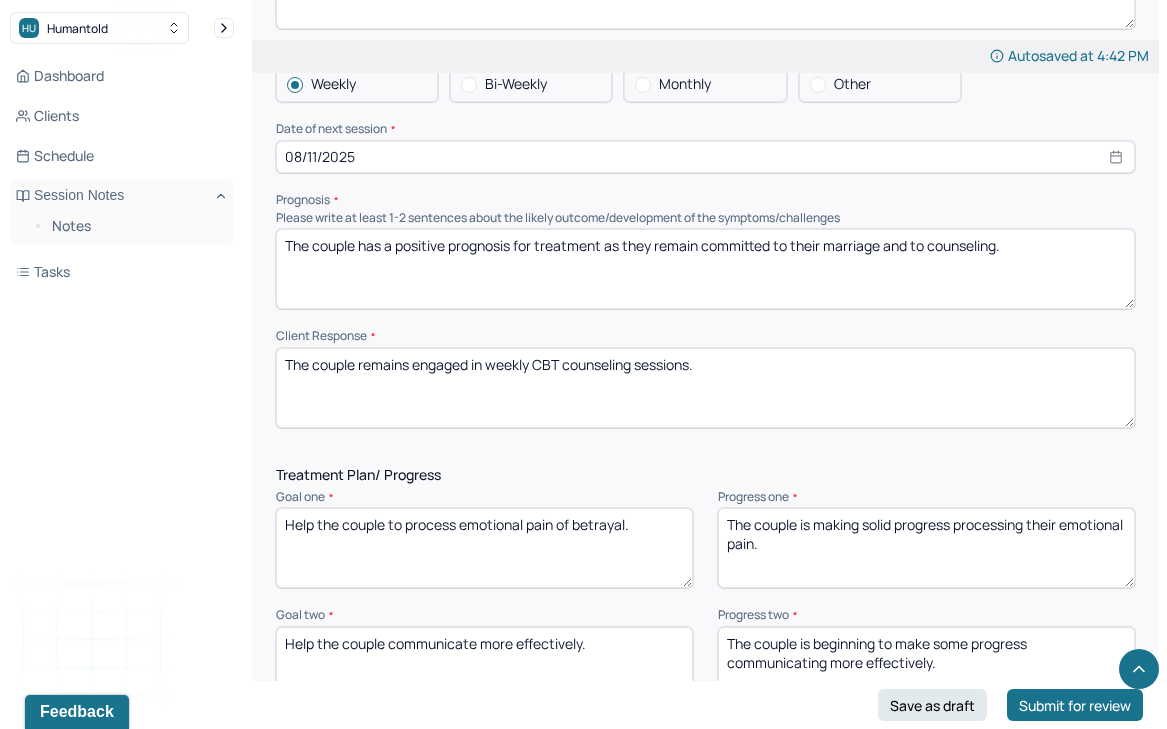 click on "The couple remains engaged in weekly CBT counseling sessions." at bounding box center [705, 388] 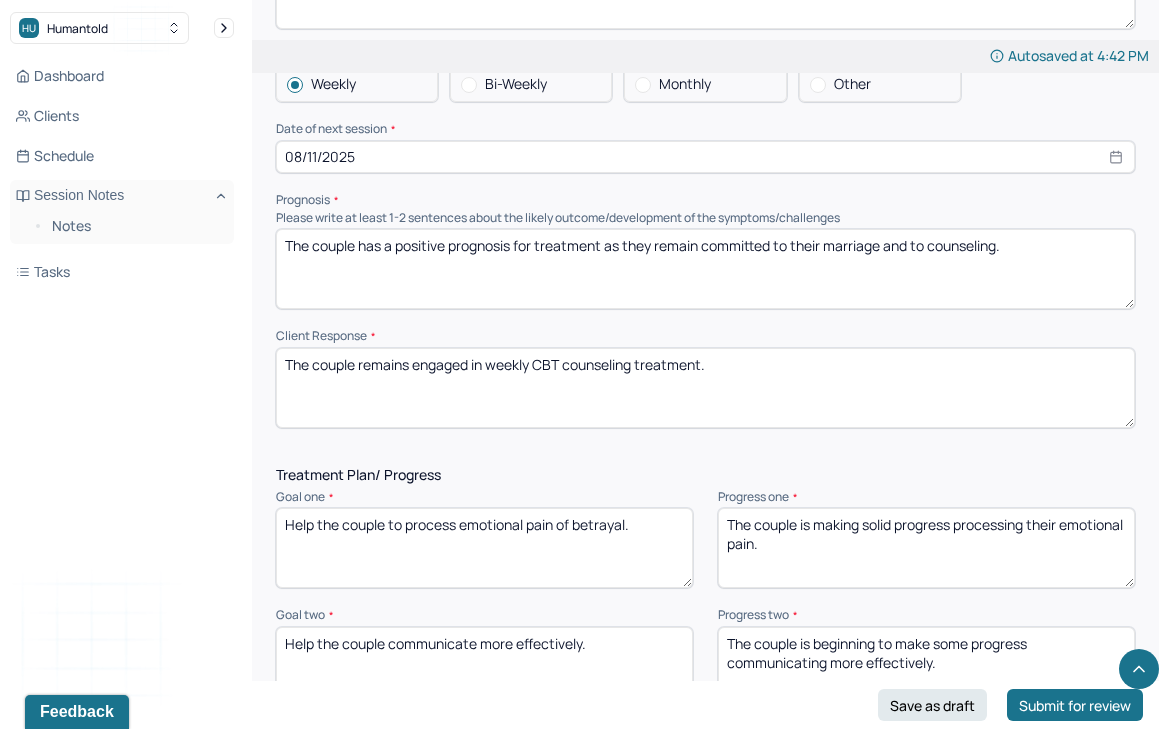 type on "The couple remains engaged in weekly CBT counseling treatment." 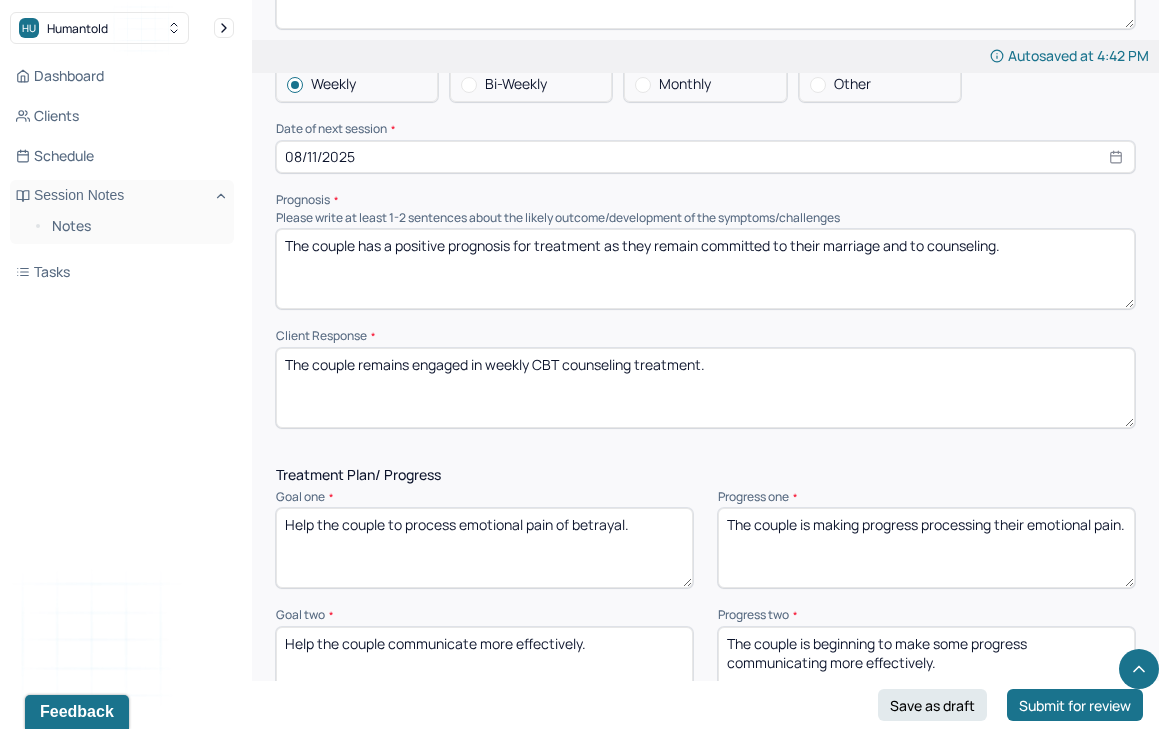 type on "The couple is making progress processing their emotional pain." 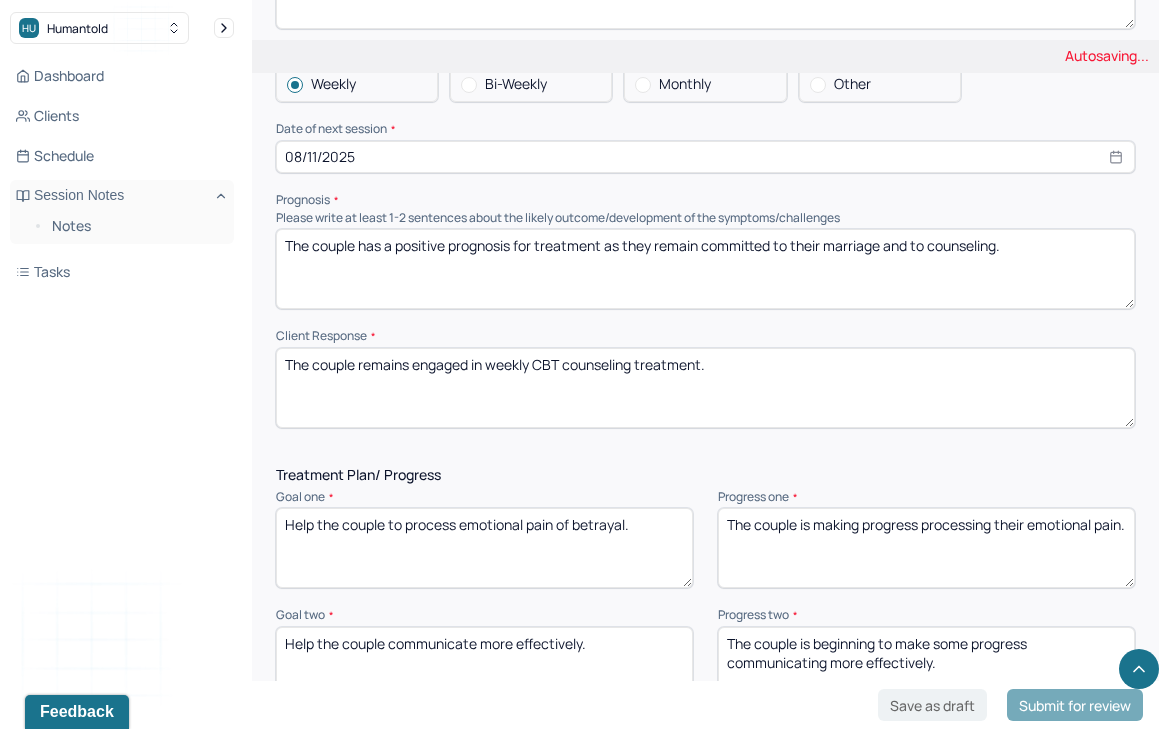 click on "Treatment Plan/ Progress" at bounding box center [705, 475] 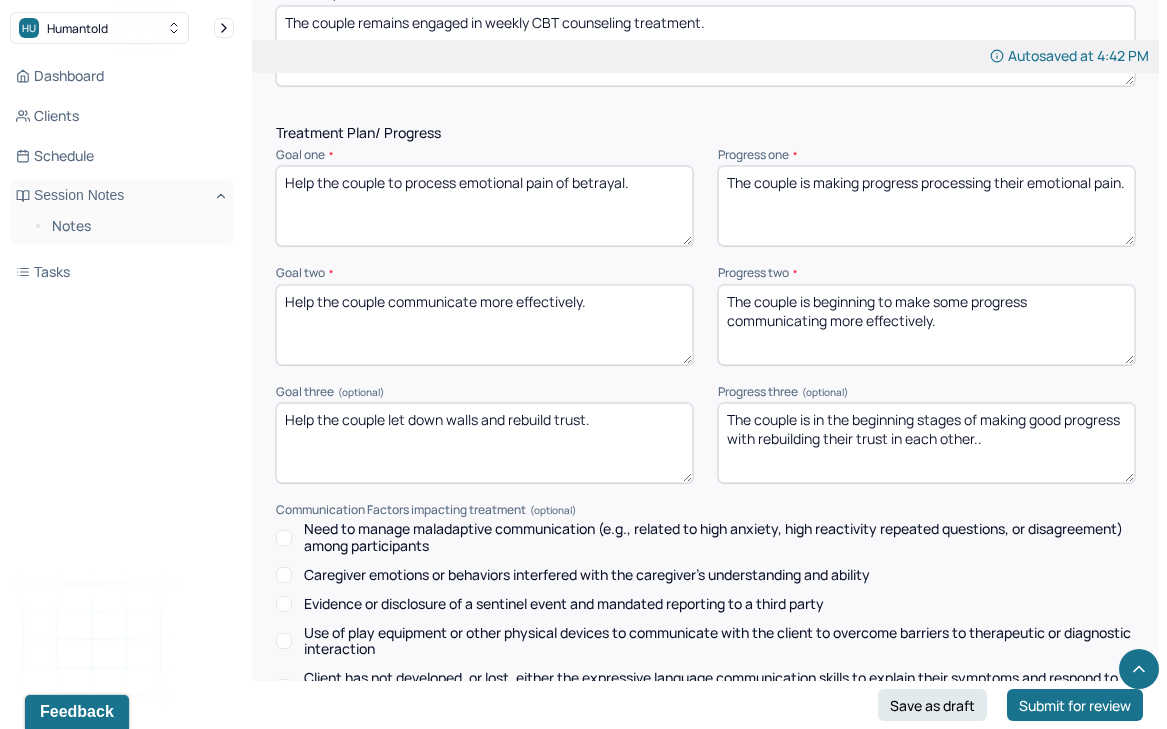scroll, scrollTop: 2831, scrollLeft: 0, axis: vertical 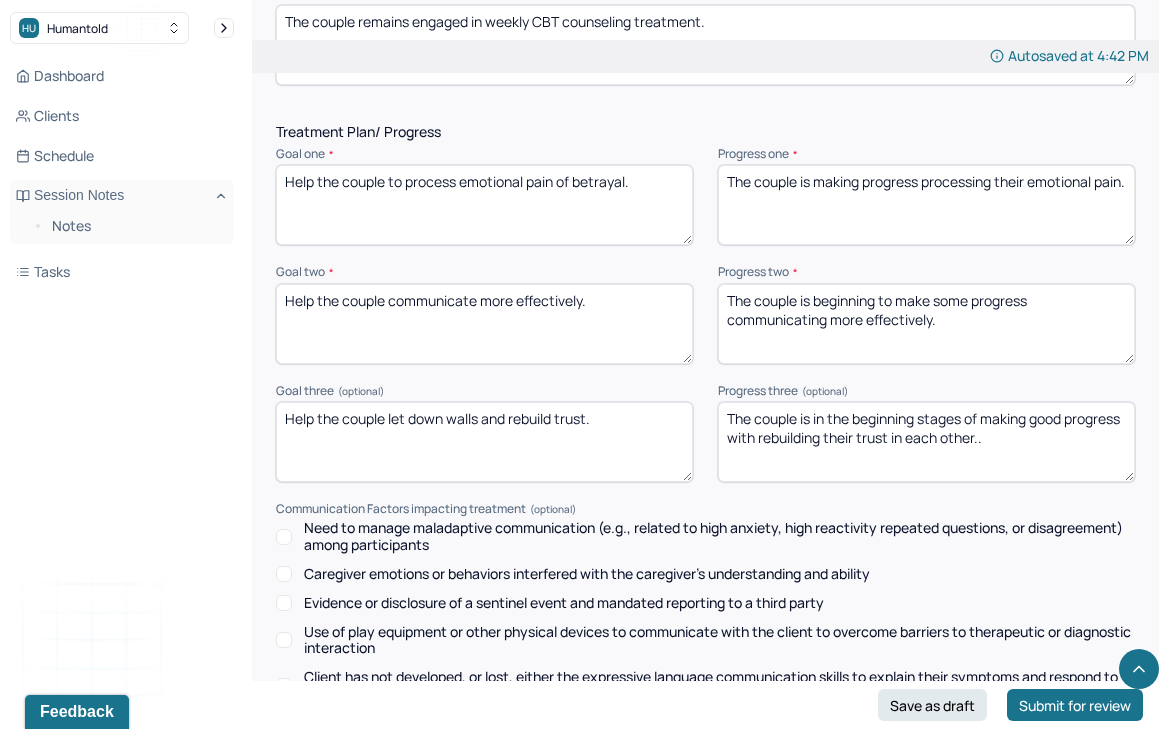 drag, startPoint x: 975, startPoint y: 241, endPoint x: 937, endPoint y: 241, distance: 38 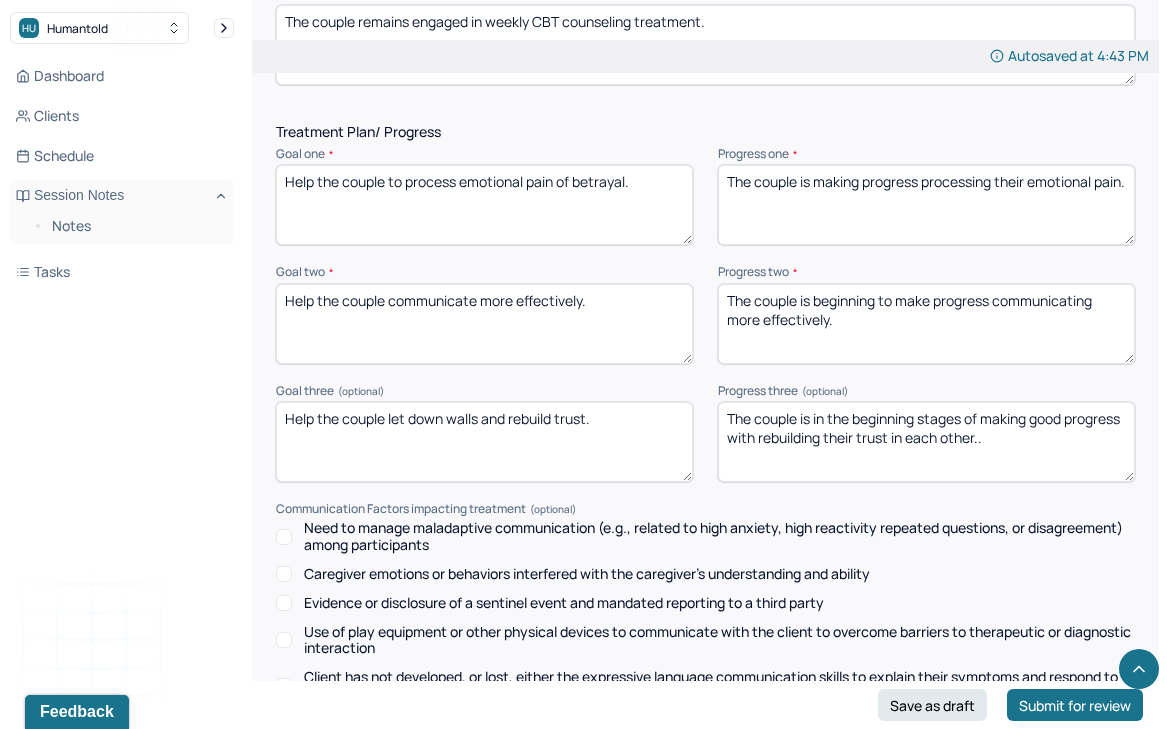 type on "The couple is beginning to make progress communicating more effectively." 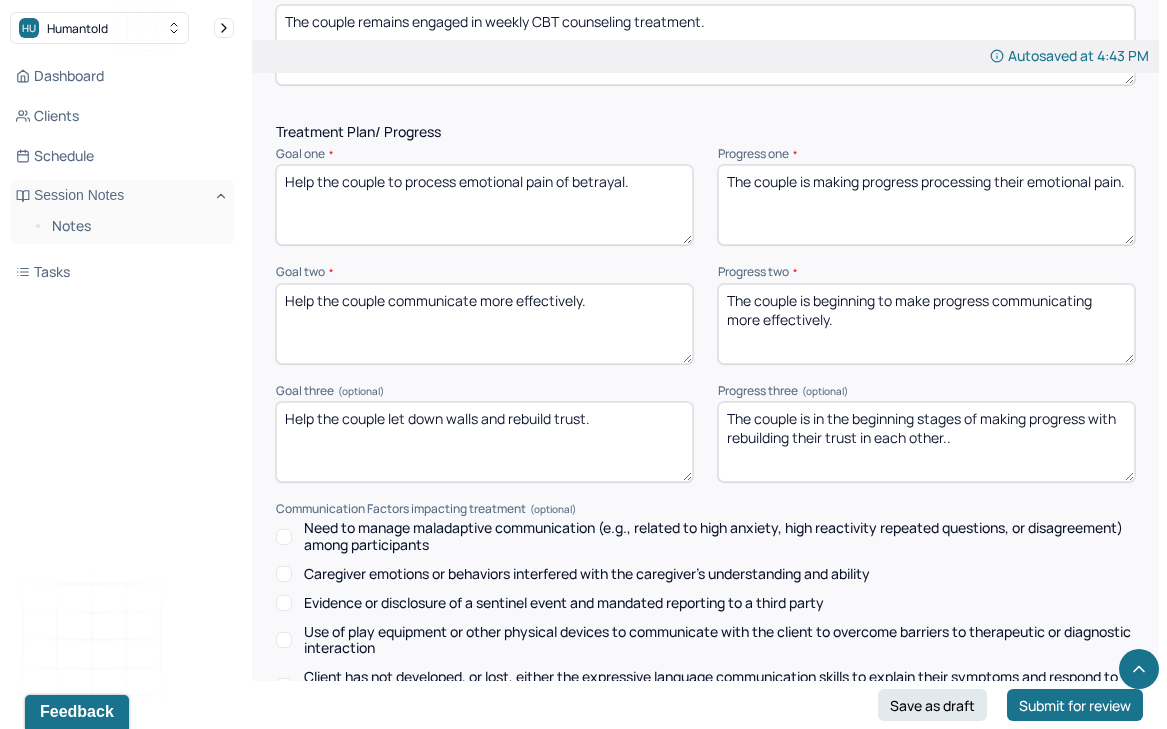type on "The couple is in the beginning stages of making progress with rebuilding their trust in each other.." 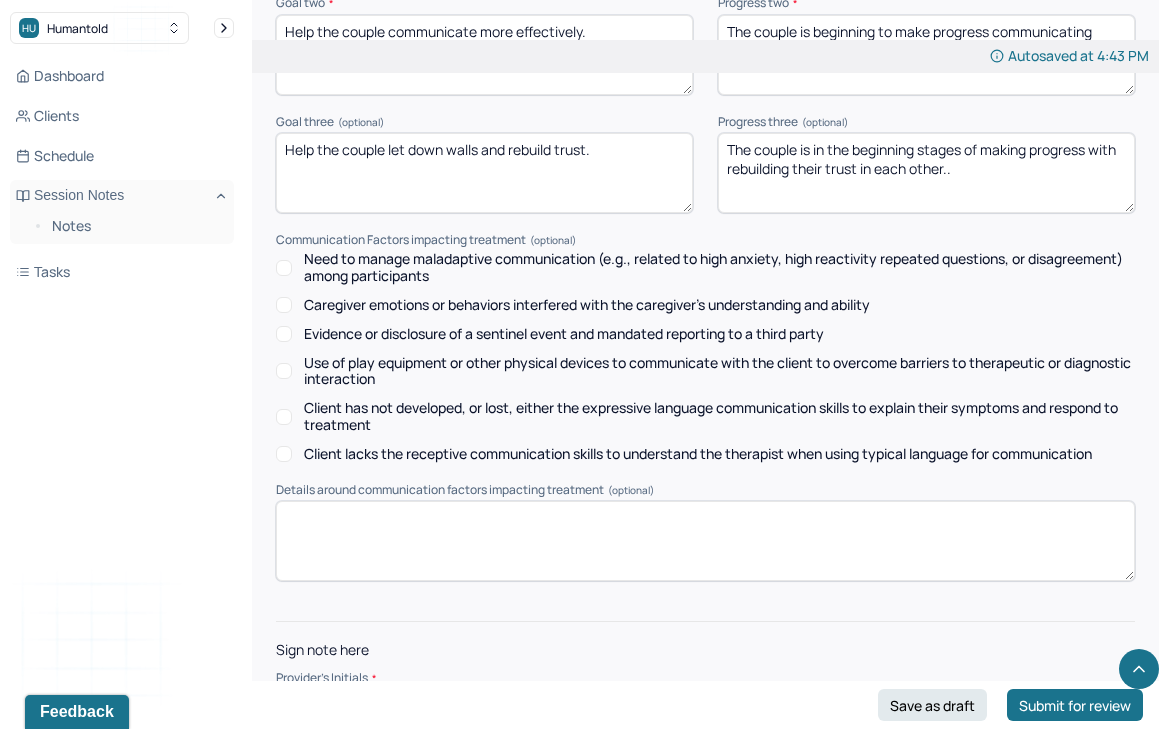 scroll, scrollTop: 3097, scrollLeft: 0, axis: vertical 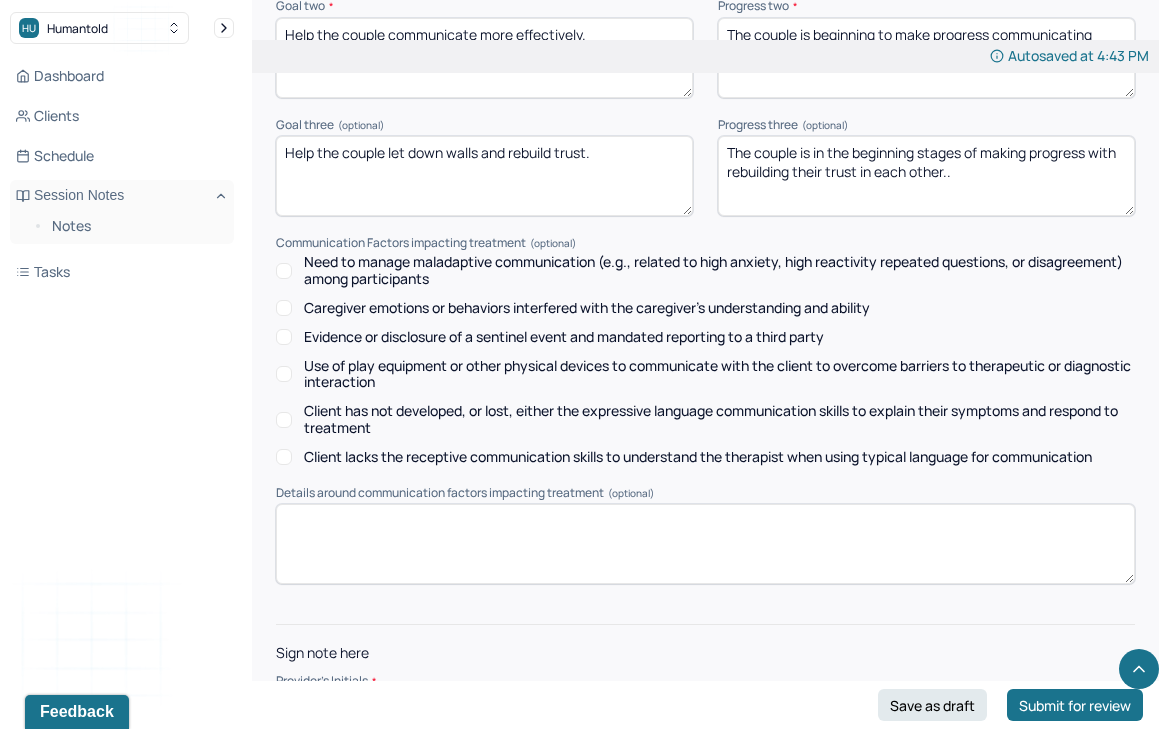 click at bounding box center (705, 708) 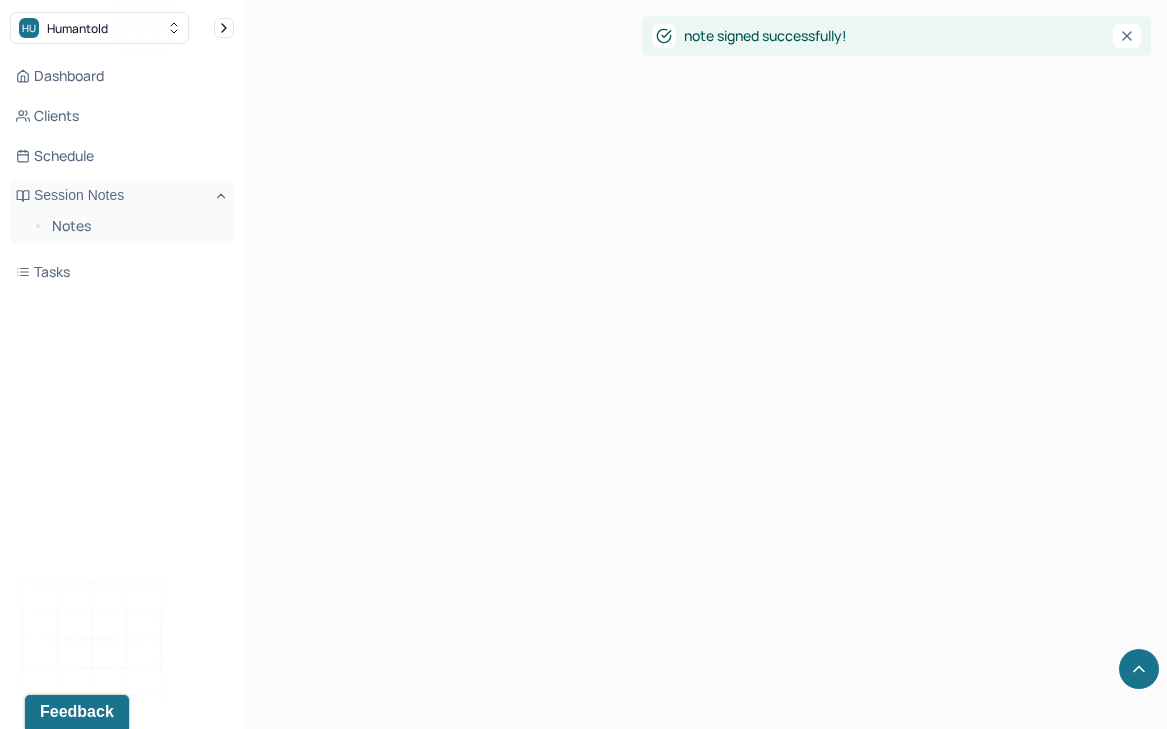 scroll, scrollTop: 85, scrollLeft: 0, axis: vertical 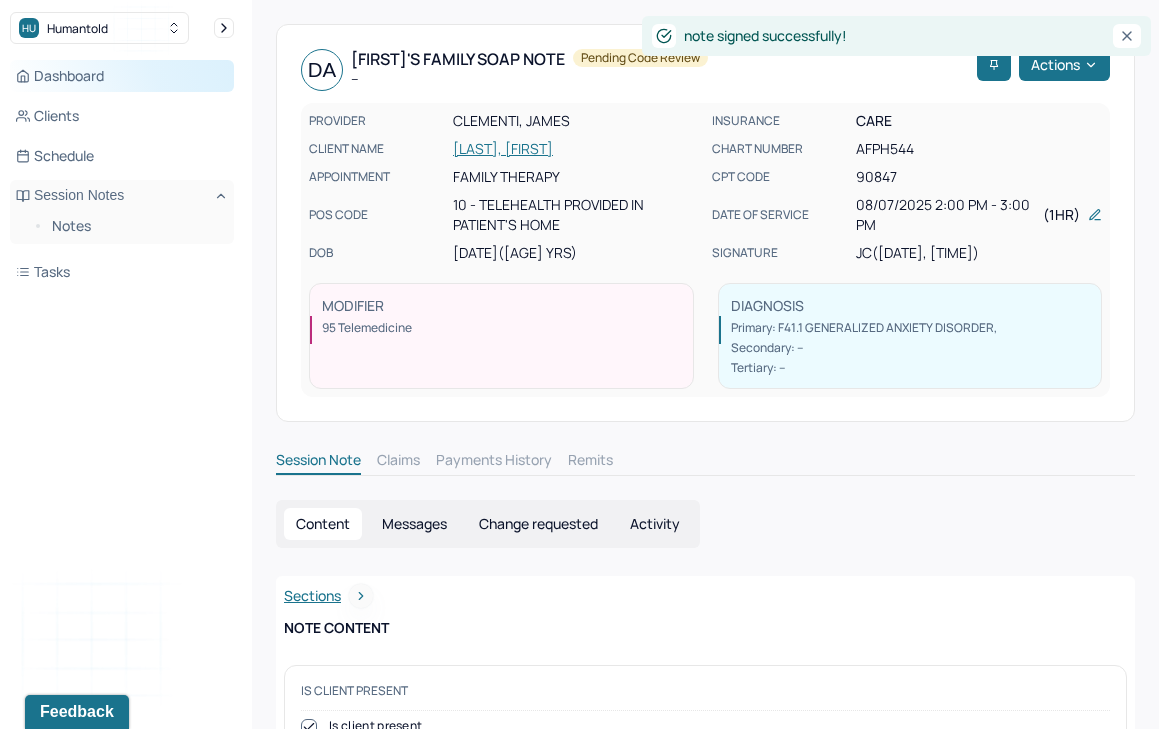 click on "Dashboard" at bounding box center [122, 76] 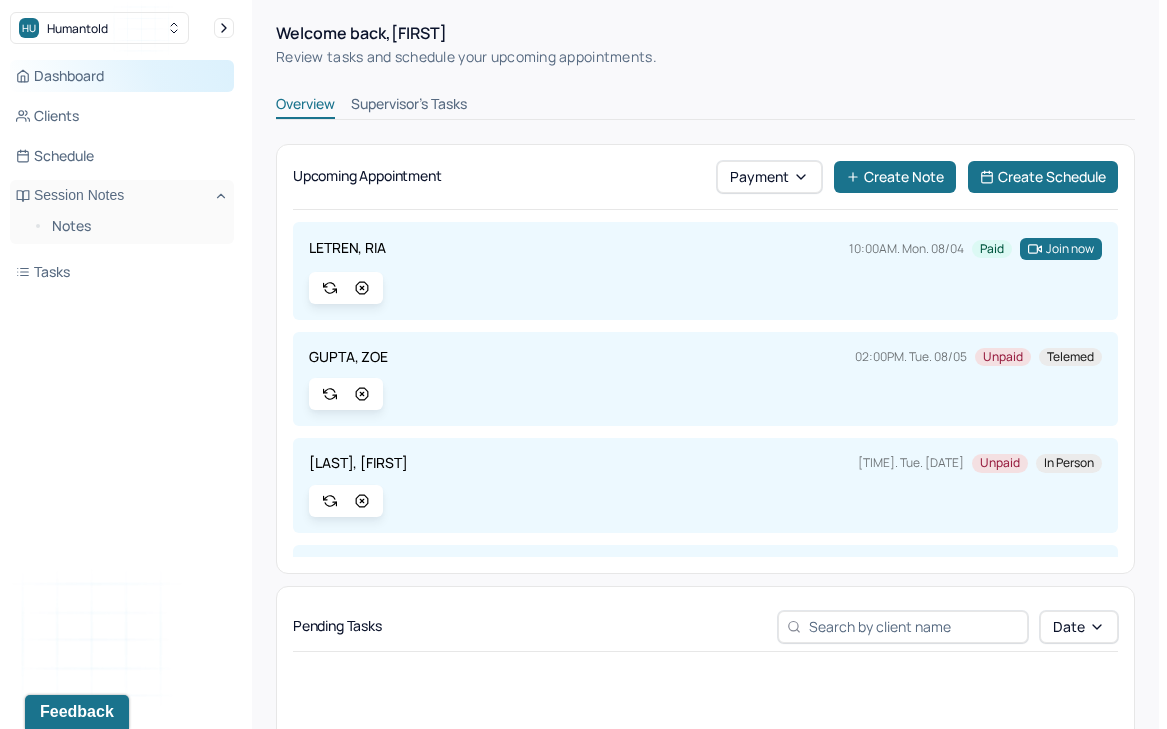 click on "Dashboard" at bounding box center [122, 76] 